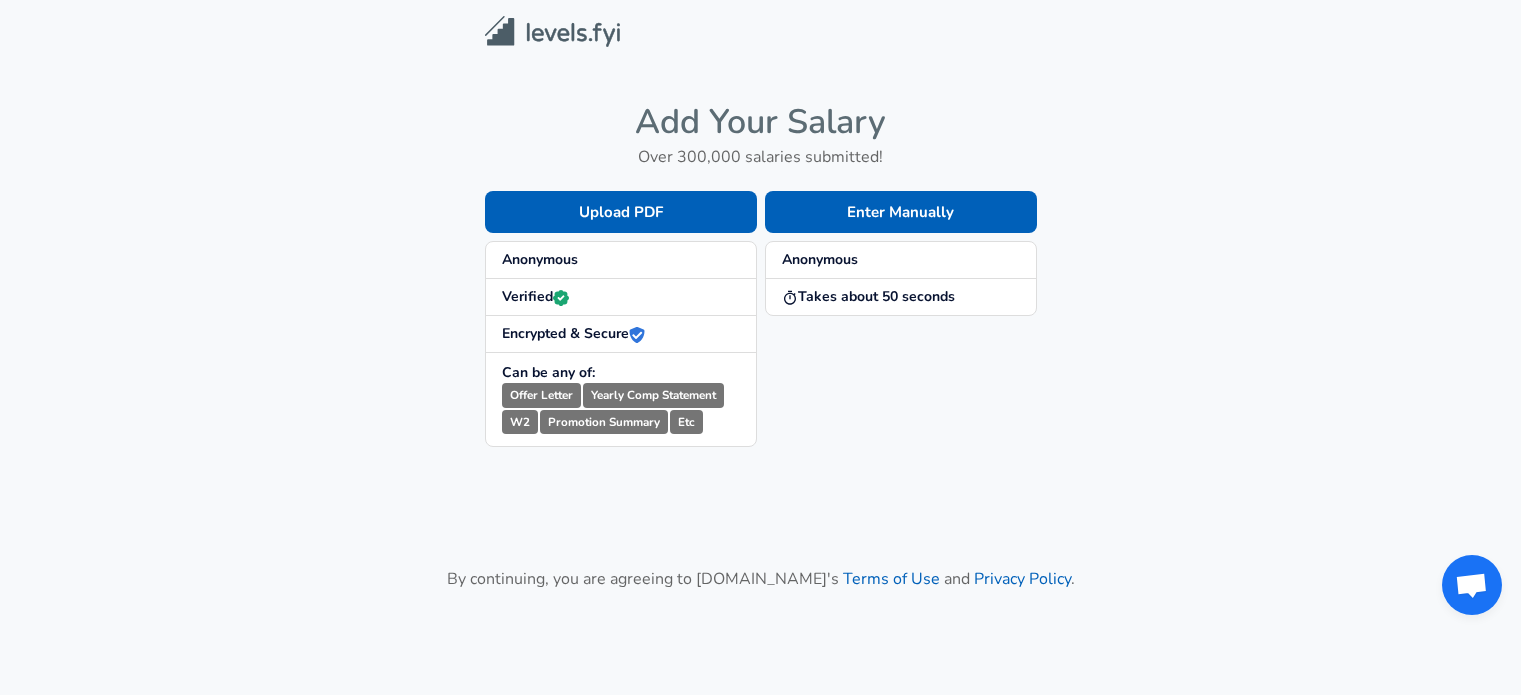 scroll, scrollTop: 0, scrollLeft: 0, axis: both 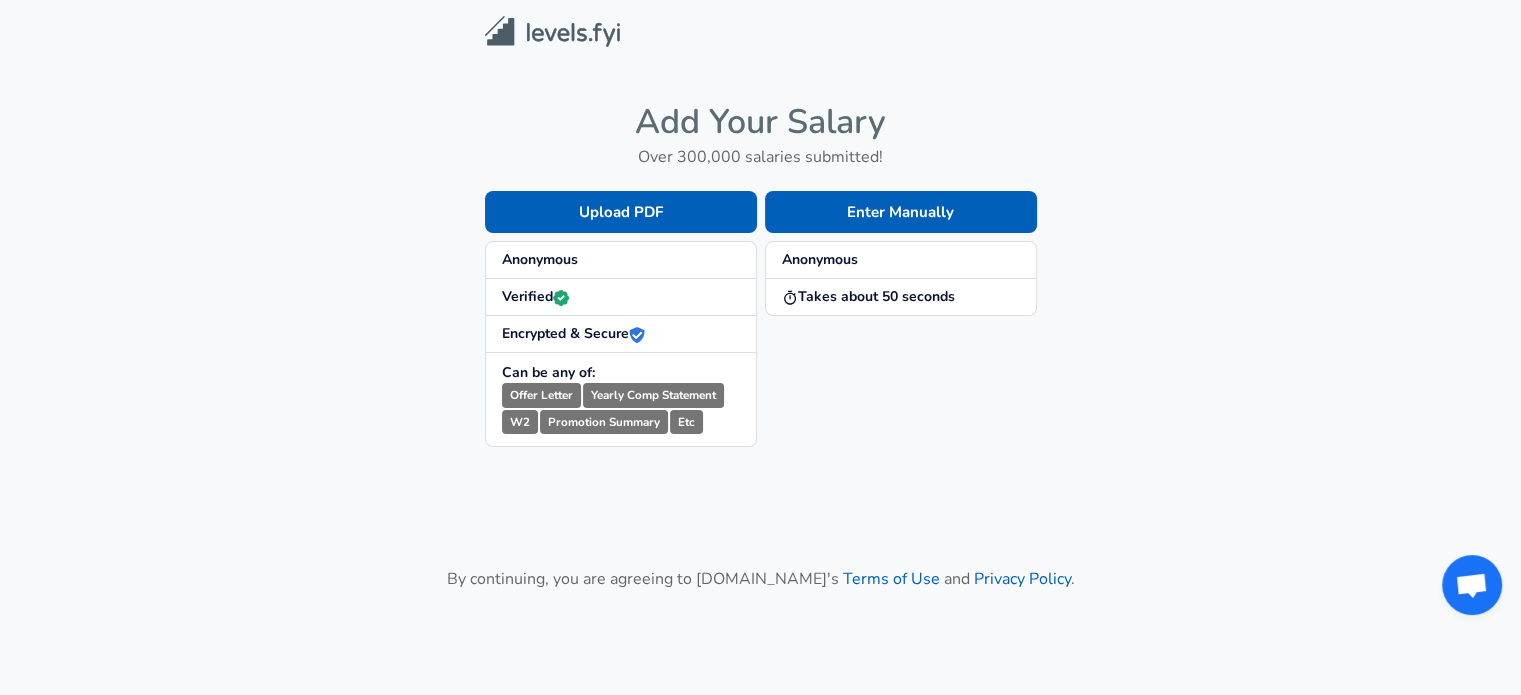 click on "Anonymous" at bounding box center [820, 259] 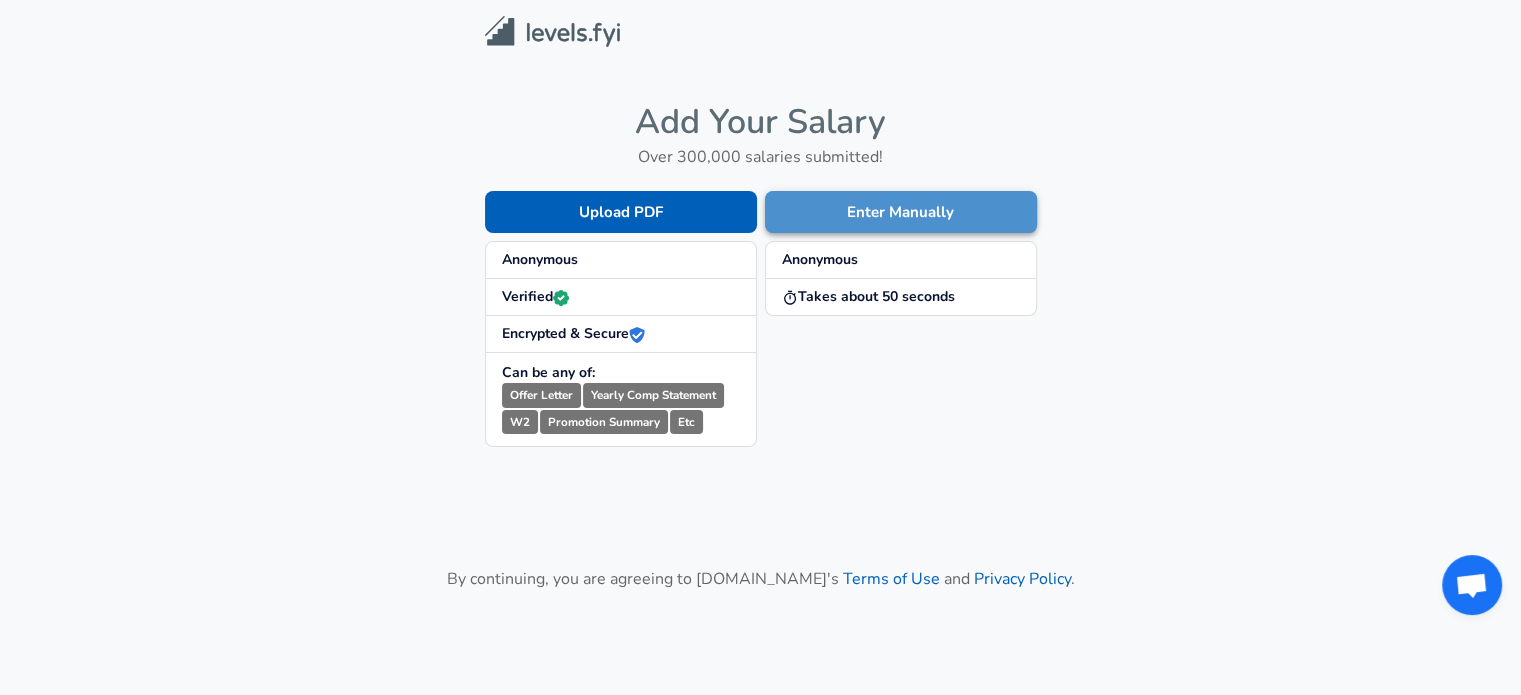 click on "Enter Manually" at bounding box center [901, 212] 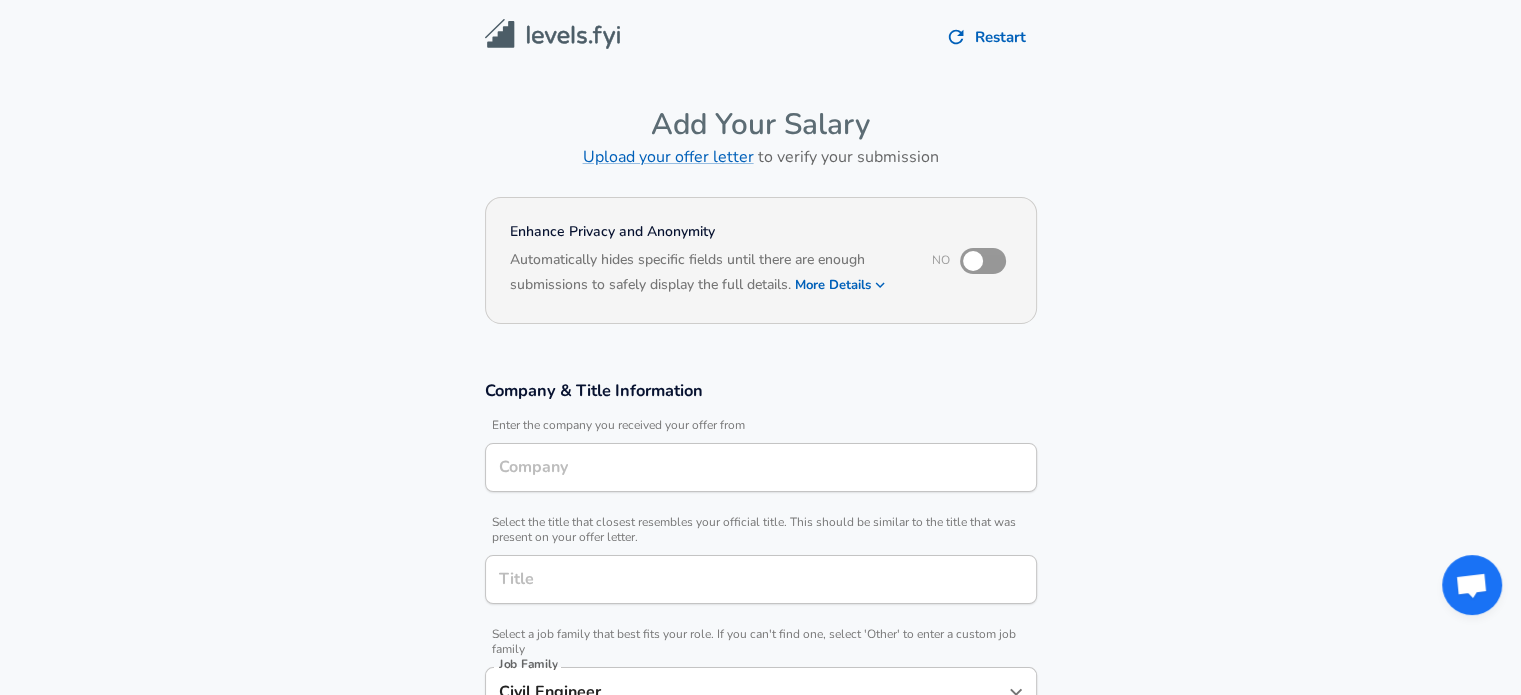 type on "[US_STATE] A&M University" 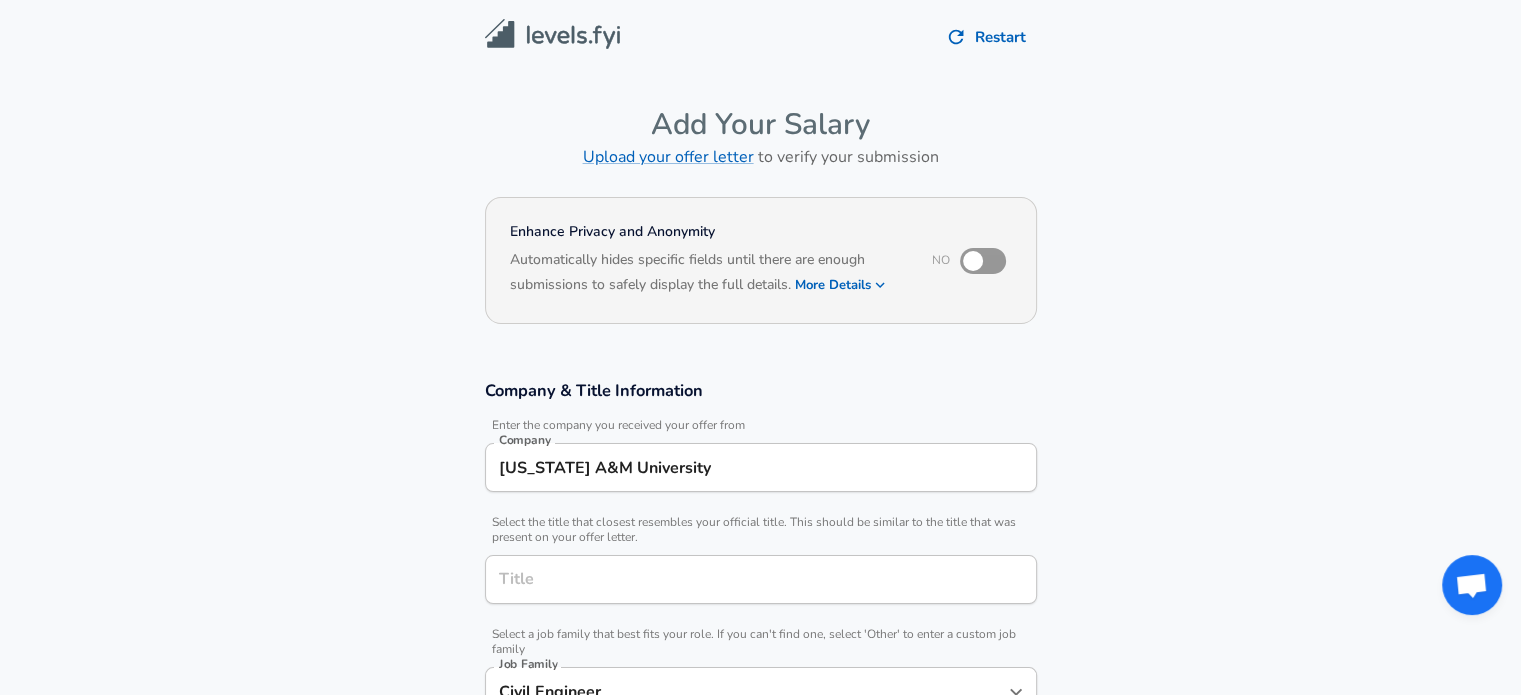 scroll, scrollTop: 0, scrollLeft: 0, axis: both 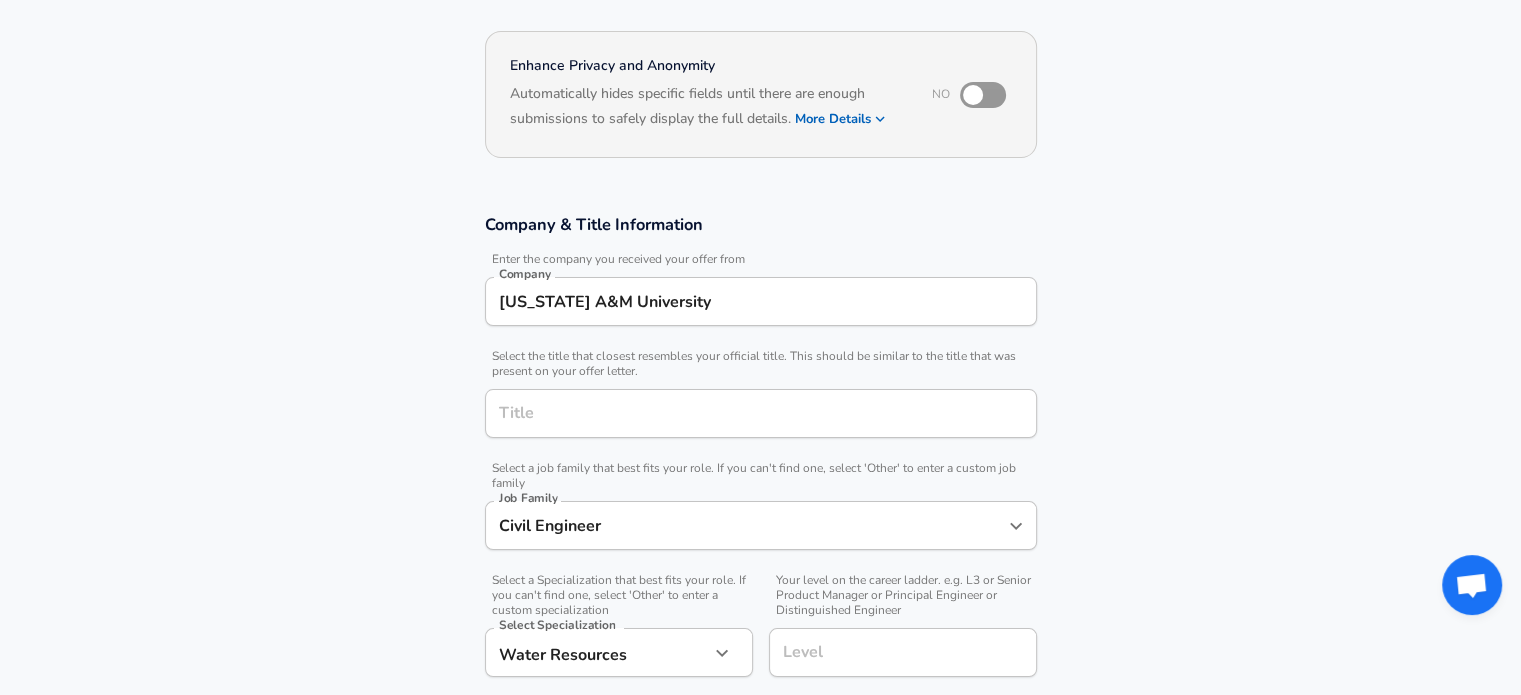 click on "Title" at bounding box center (761, 413) 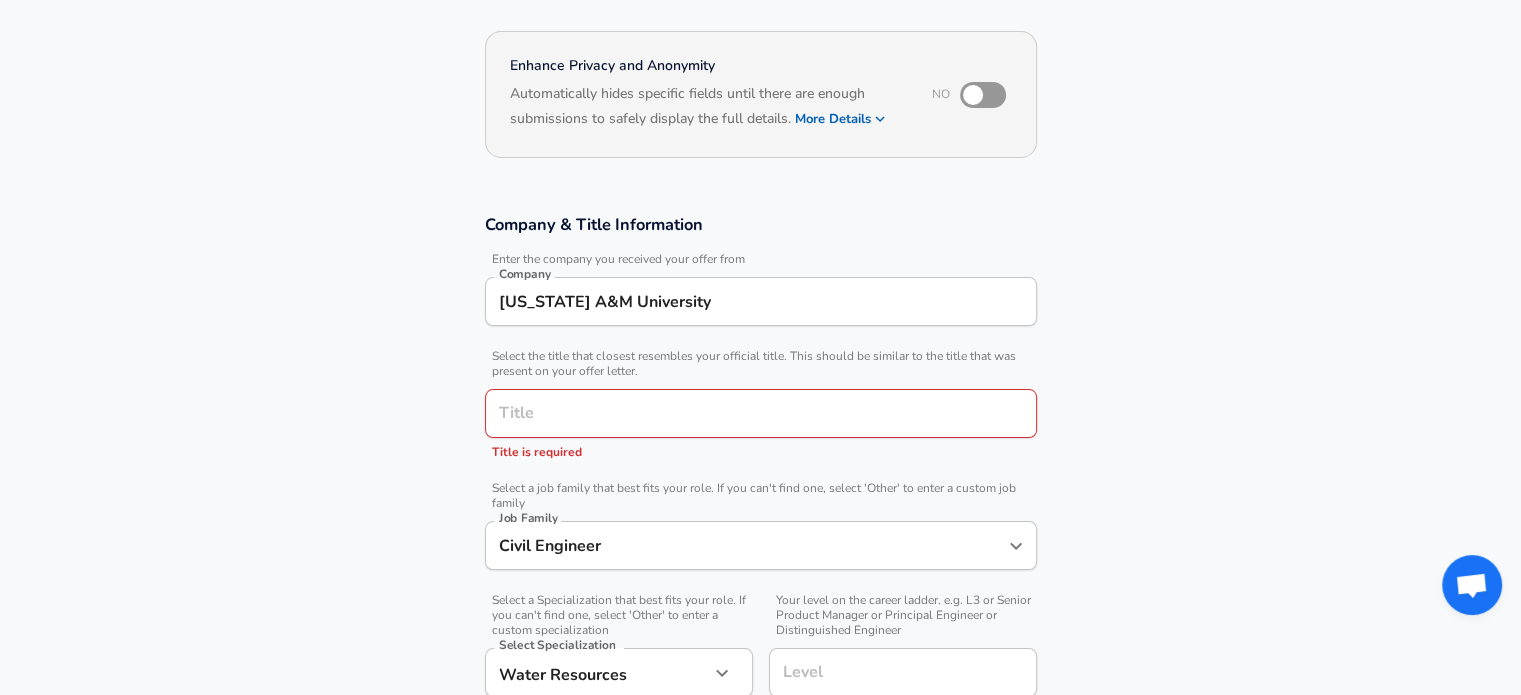 click on "Company & Title Information   Enter the company you received your offer from Company [US_STATE] A&M University Company   Select the title that closest resembles your official title. This should be similar to the title that was present on your offer letter. Title Title Title is required   Select a job family that best fits your role. If you can't find one, select 'Other' to enter a custom job family Job Family Civil Engineer Job Family   Select a Specialization that best fits your role. If you can't find one, select 'Other' to enter a custom specialization Select Specialization Water Resources Water Resources Select Specialization   Your level on the career ladder. e.g. L3 or Senior Product Manager or Principal Engineer or Distinguished Engineer Level Level" at bounding box center [760, 466] 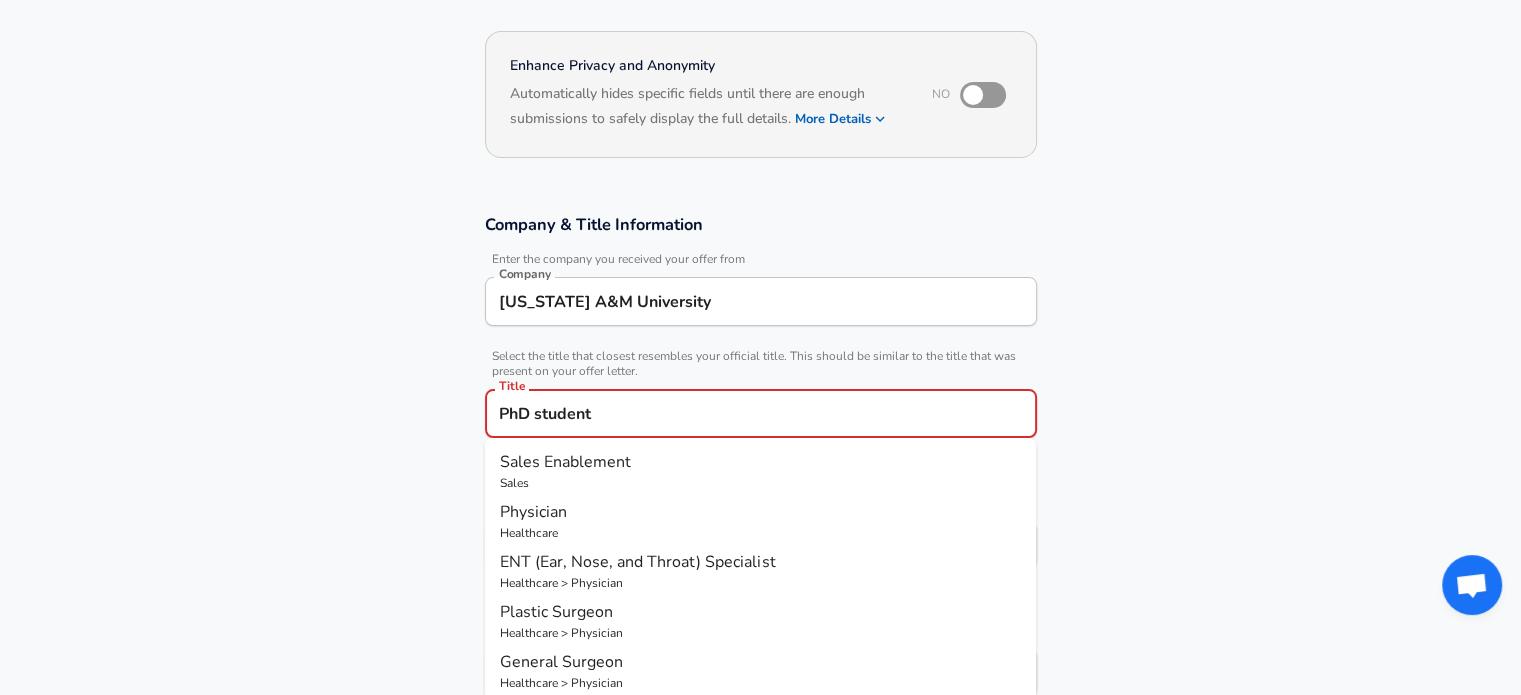 type on "PhD student" 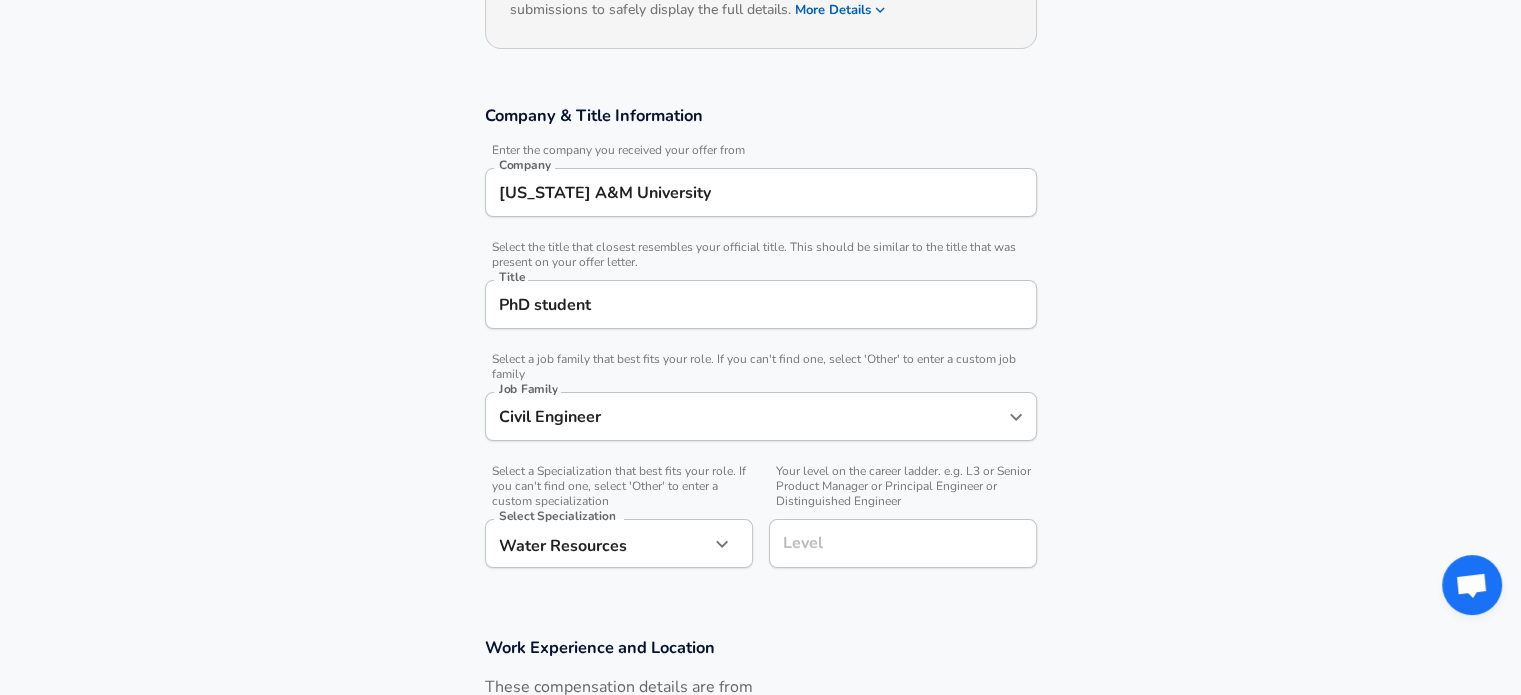 scroll, scrollTop: 416, scrollLeft: 0, axis: vertical 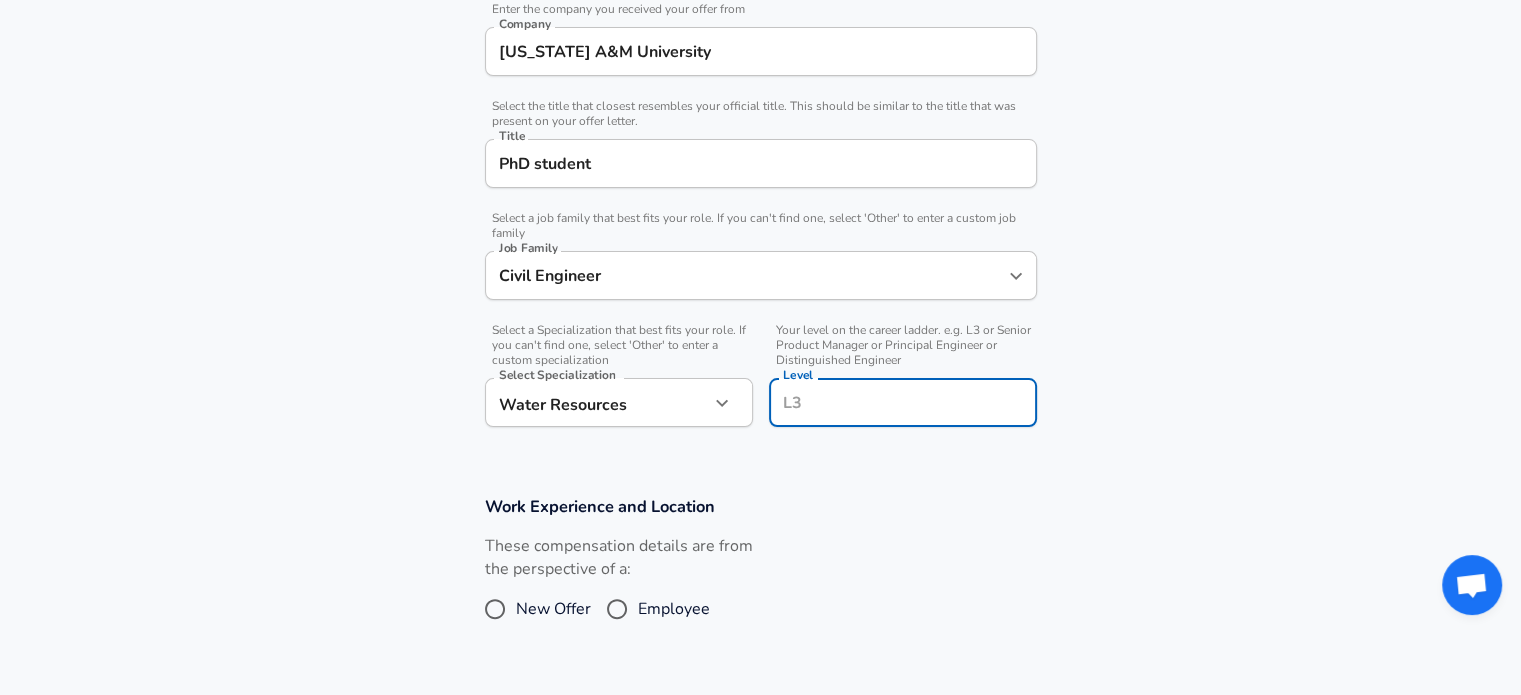 click on "Level" at bounding box center [903, 402] 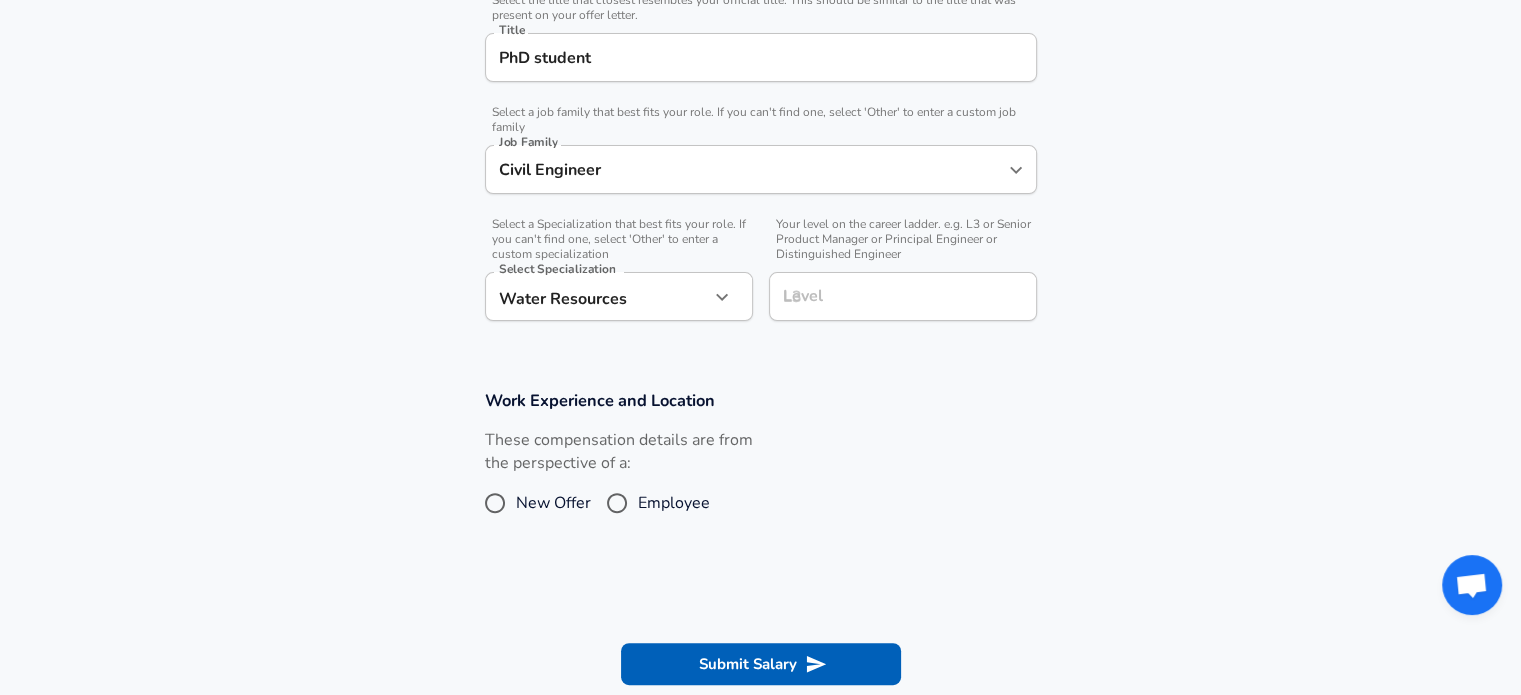 scroll, scrollTop: 583, scrollLeft: 0, axis: vertical 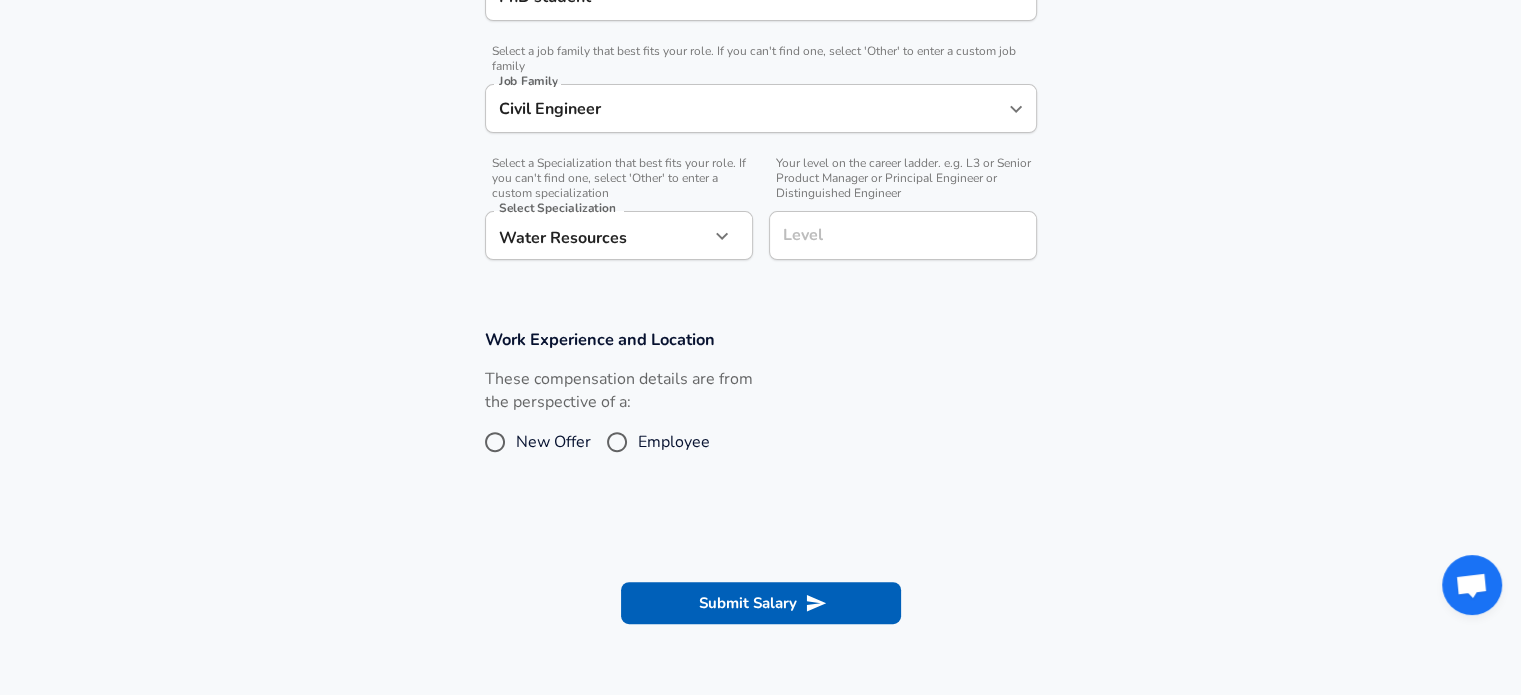 click on "Employee" at bounding box center [674, 442] 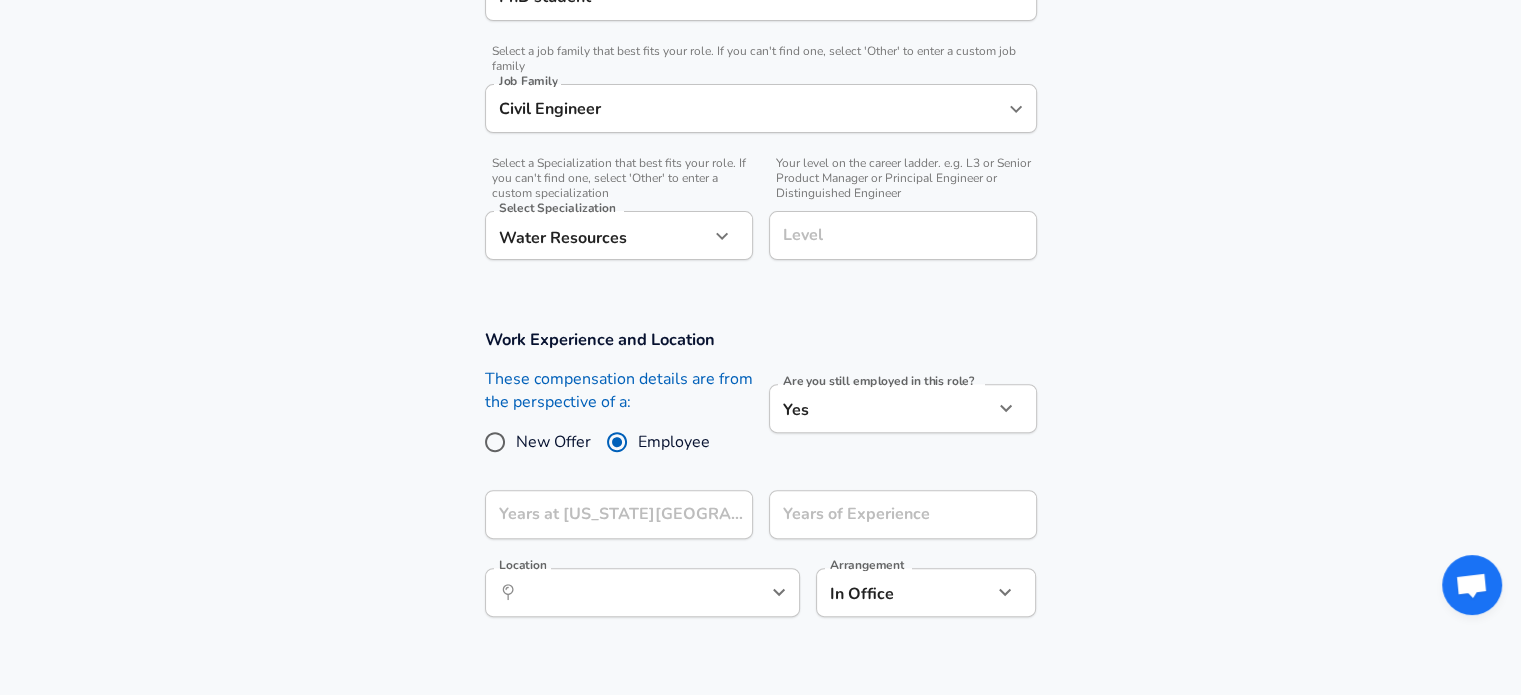 click on "Restart Add Your Salary Upload your offer letter   to verify your submission Enhance Privacy and Anonymity No Automatically hides specific fields until there are enough submissions to safely display the full details.   More Details Based on your submission and the data points that we have already collected, we will automatically hide and anonymize specific fields if there aren't enough data points to remain sufficiently anonymous. Company & Title Information   Enter the company you received your offer from Company [US_STATE] A&M University Company   Select the title that closest resembles your official title. This should be similar to the title that was present on your offer letter. Title PhD student Title   Select a job family that best fits your role. If you can't find one, select 'Other' to enter a custom job family Job Family Civil Engineer Job Family   Select a Specialization that best fits your role. If you can't find one, select 'Other' to enter a custom specialization Select Specialization Water Resources" at bounding box center (760, -236) 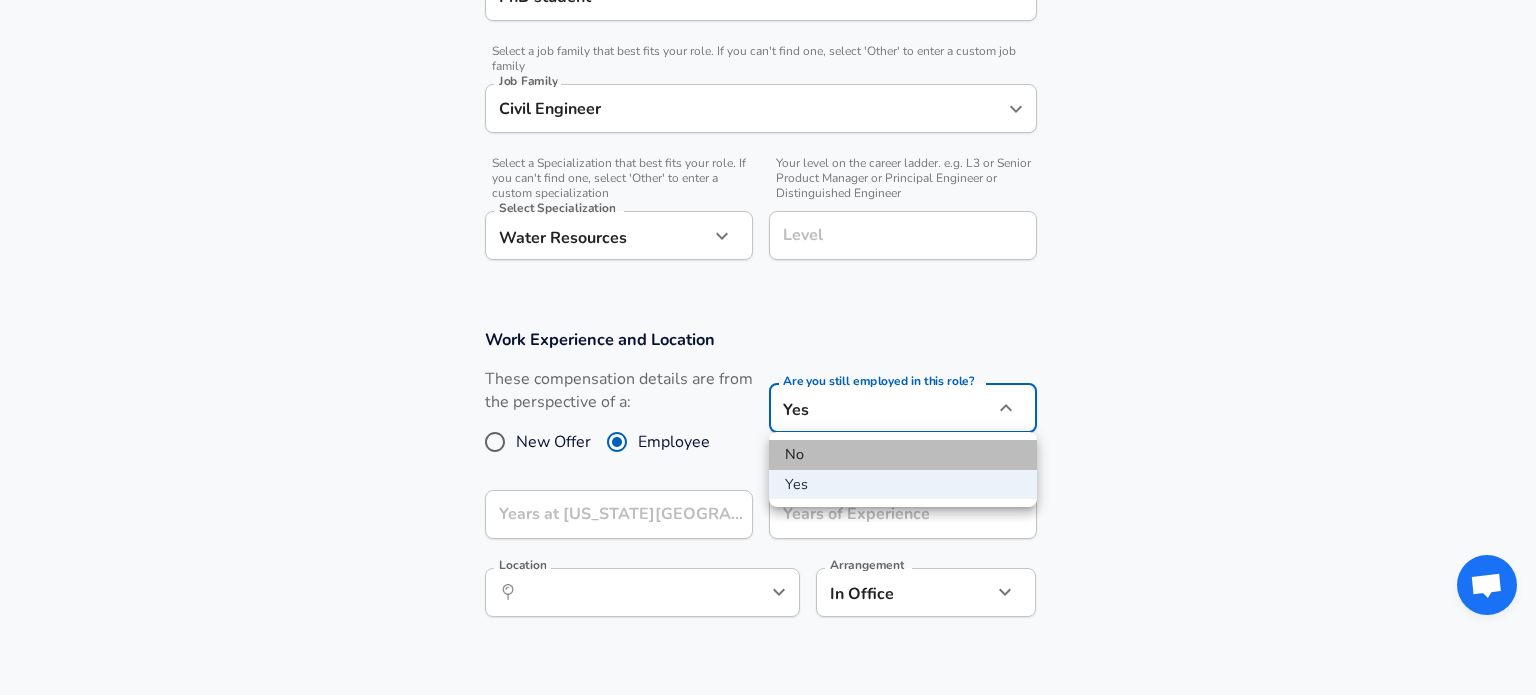 click on "No" at bounding box center (903, 455) 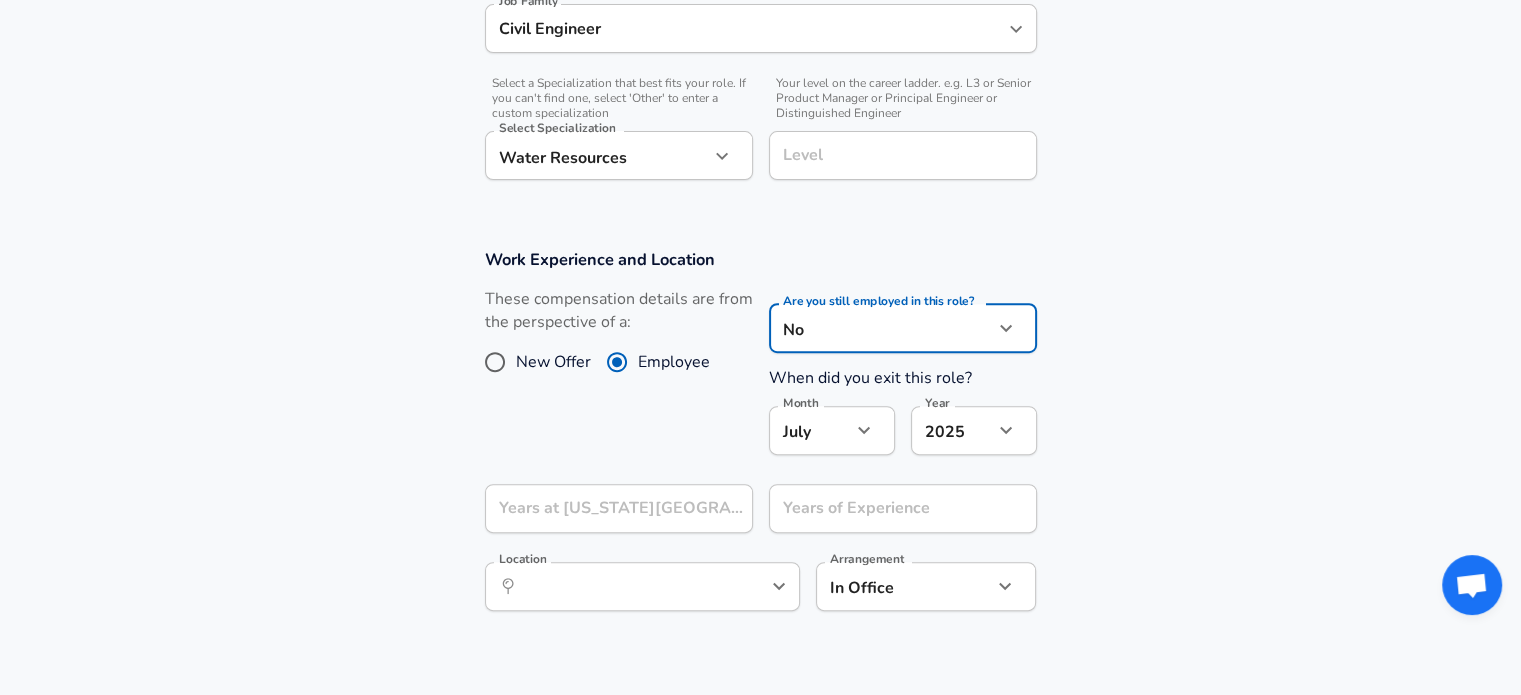 scroll, scrollTop: 666, scrollLeft: 0, axis: vertical 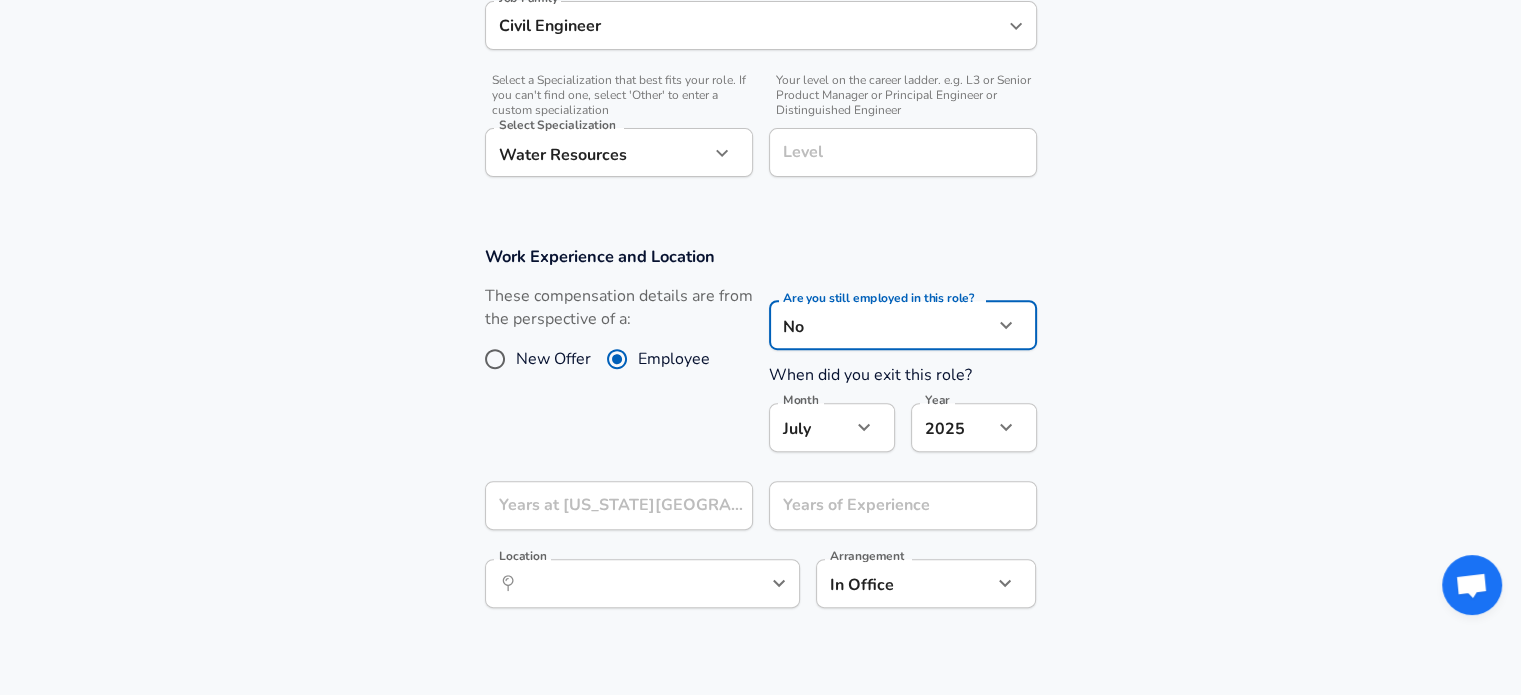 click on "Restart Add Your Salary Upload your offer letter   to verify your submission Enhance Privacy and Anonymity No Automatically hides specific fields until there are enough submissions to safely display the full details.   More Details Based on your submission and the data points that we have already collected, we will automatically hide and anonymize specific fields if there aren't enough data points to remain sufficiently anonymous. Company & Title Information   Enter the company you received your offer from Company [US_STATE] A&M University Company   Select the title that closest resembles your official title. This should be similar to the title that was present on your offer letter. Title PhD student Title   Select a job family that best fits your role. If you can't find one, select 'Other' to enter a custom job family Job Family Civil Engineer Job Family   Select a Specialization that best fits your role. If you can't find one, select 'Other' to enter a custom specialization Select Specialization Water Resources" at bounding box center [760, -319] 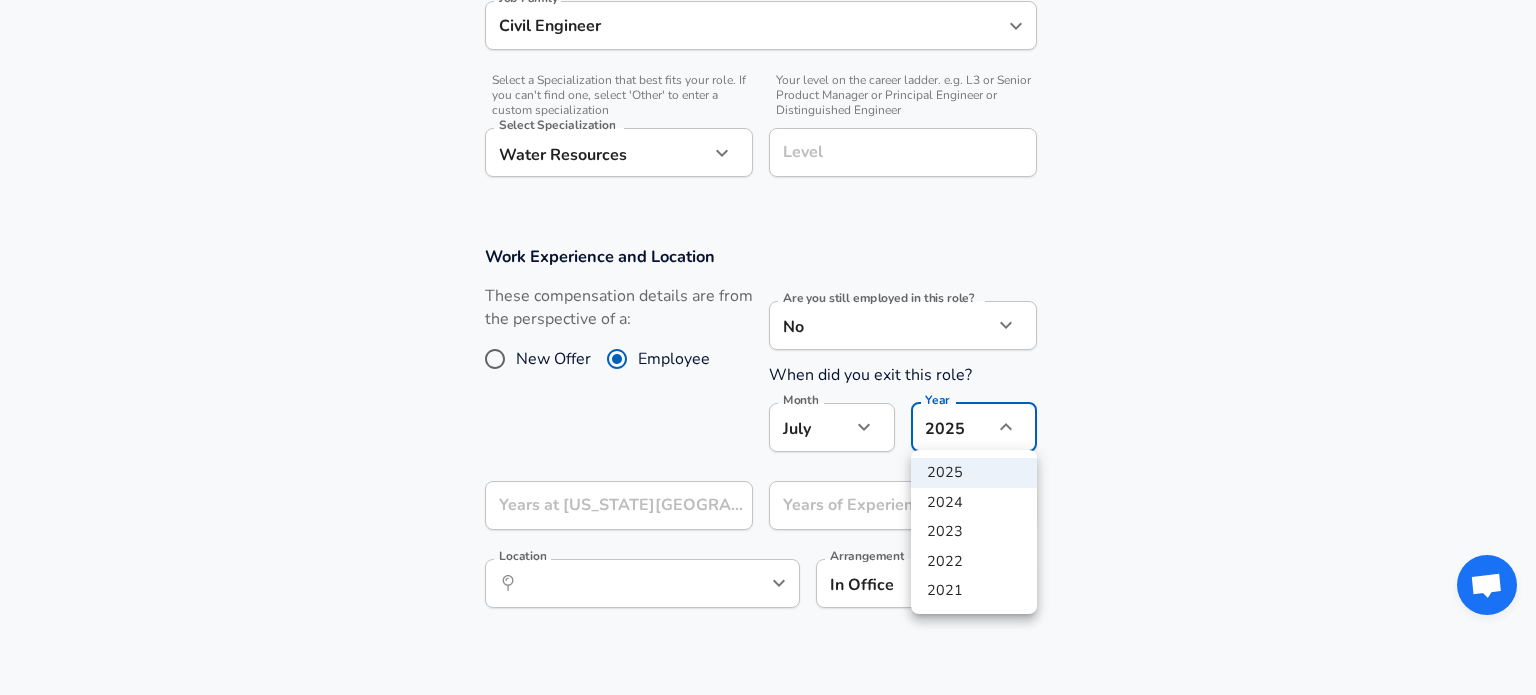 click on "2023" at bounding box center (974, 532) 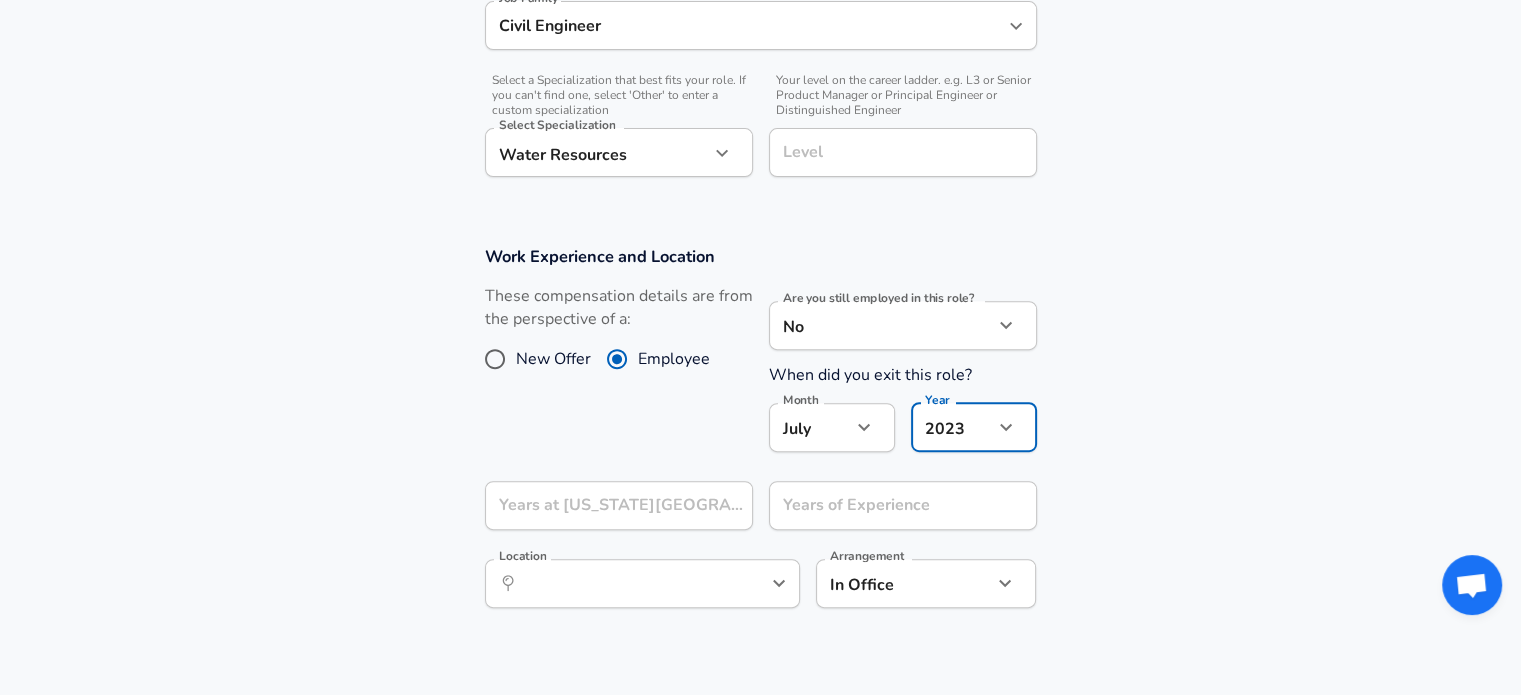click 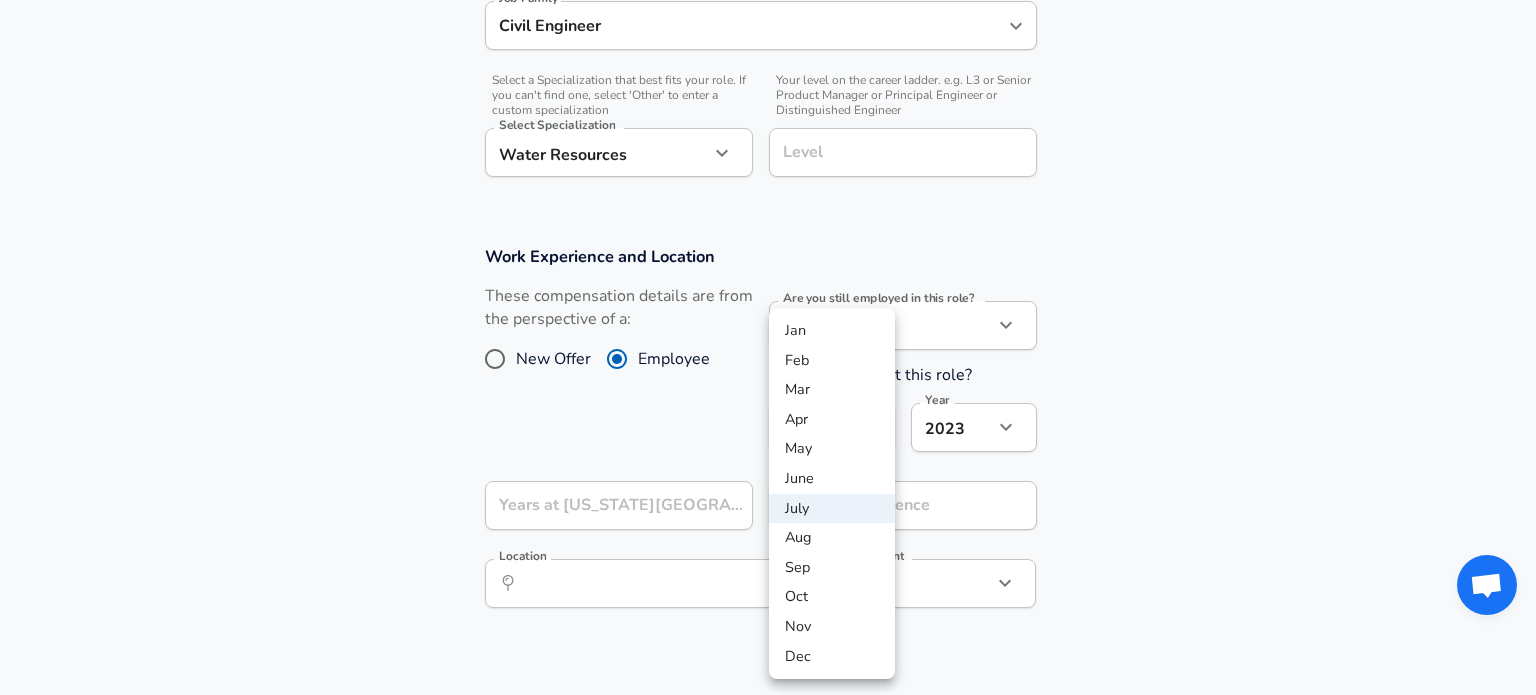 click on "May" at bounding box center (832, 449) 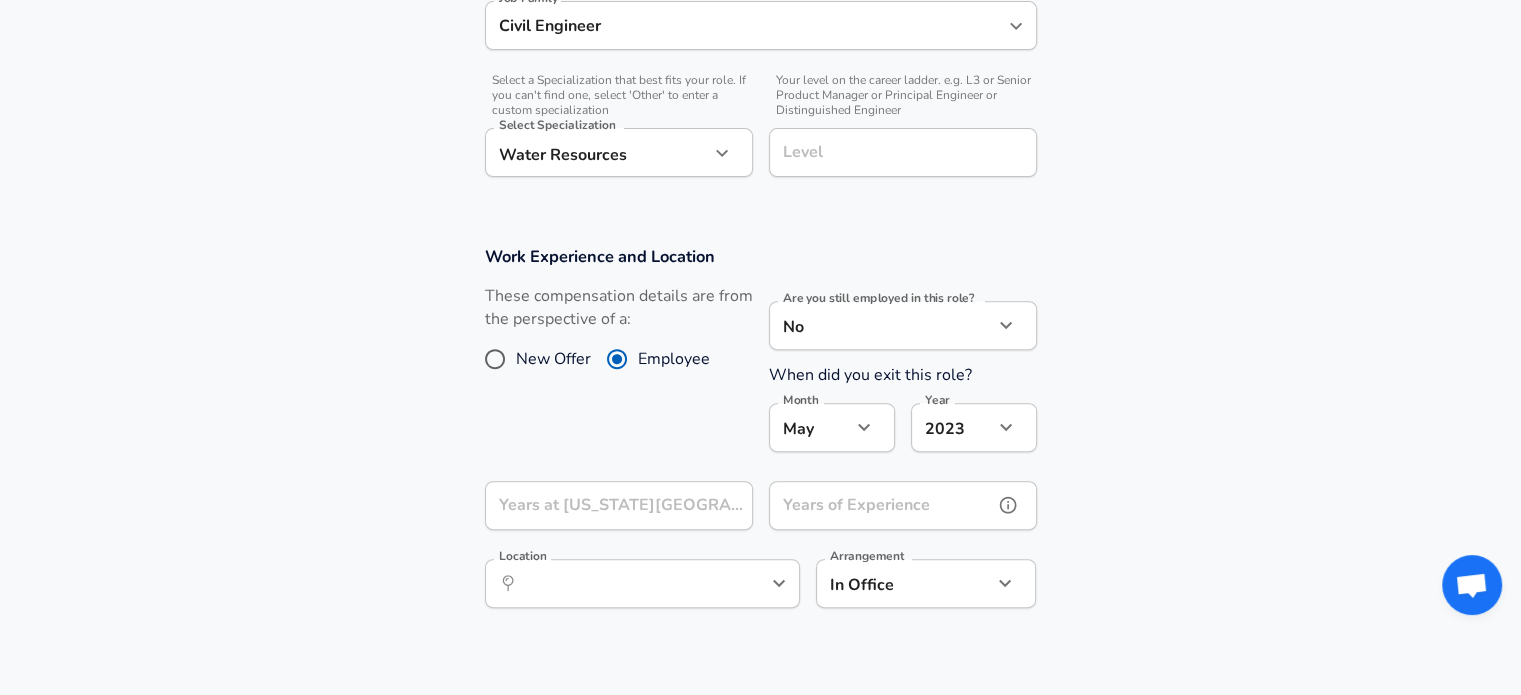 click on "Years of Experience" at bounding box center (881, 505) 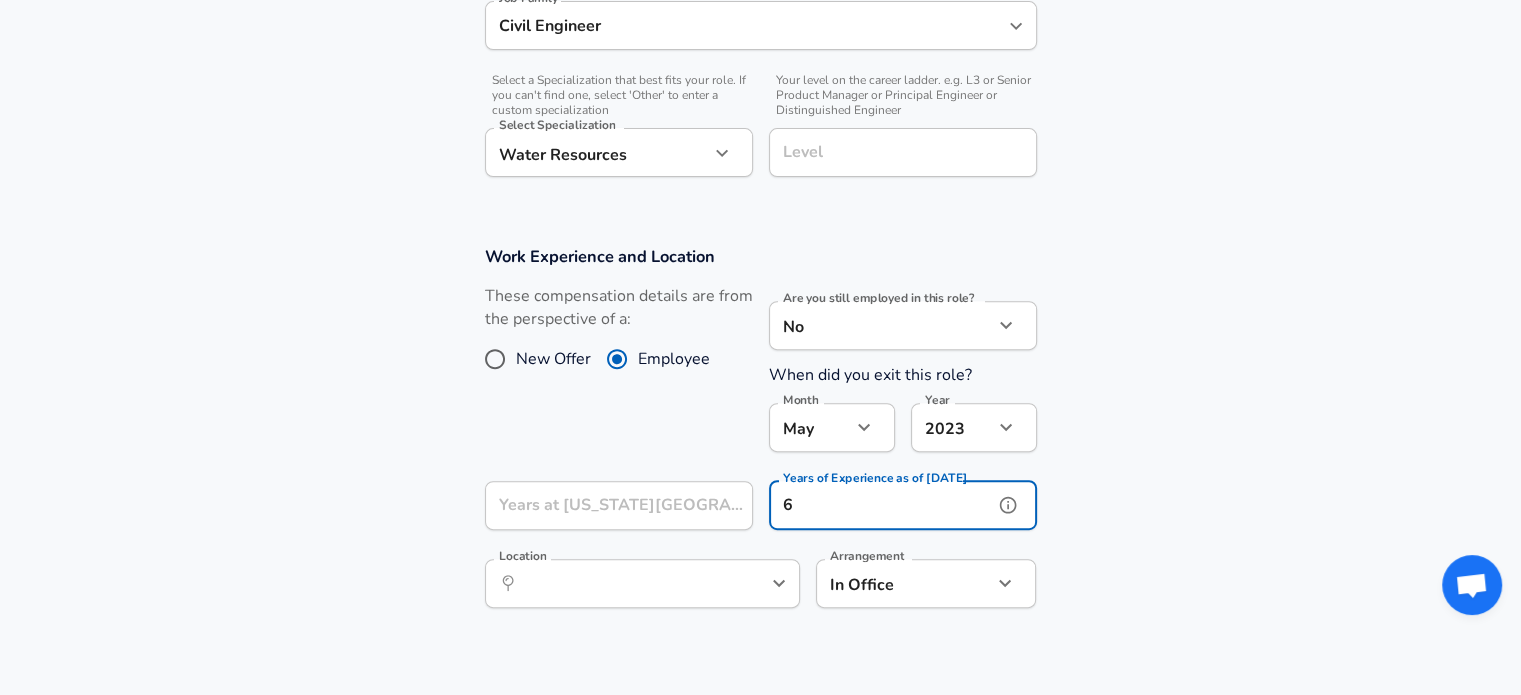 type on "6" 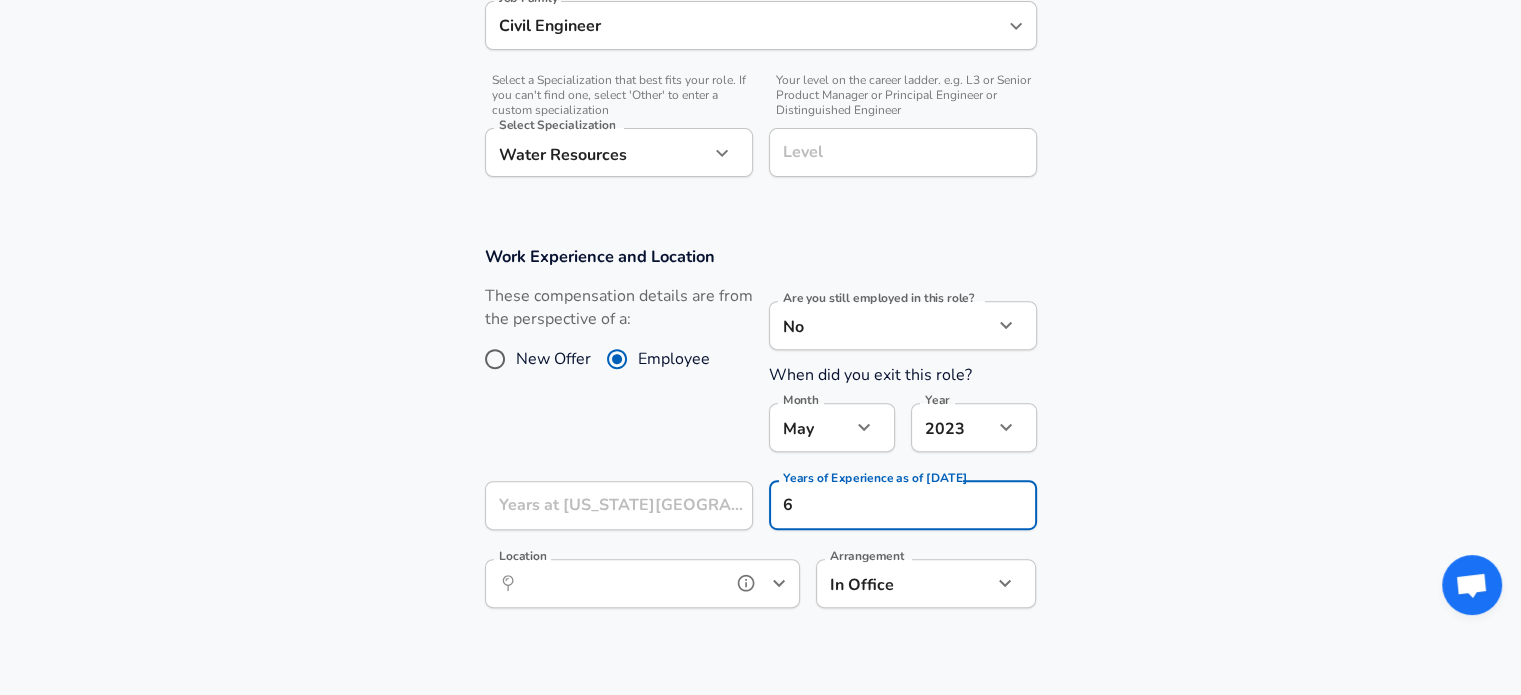 click on "Location" at bounding box center (620, 583) 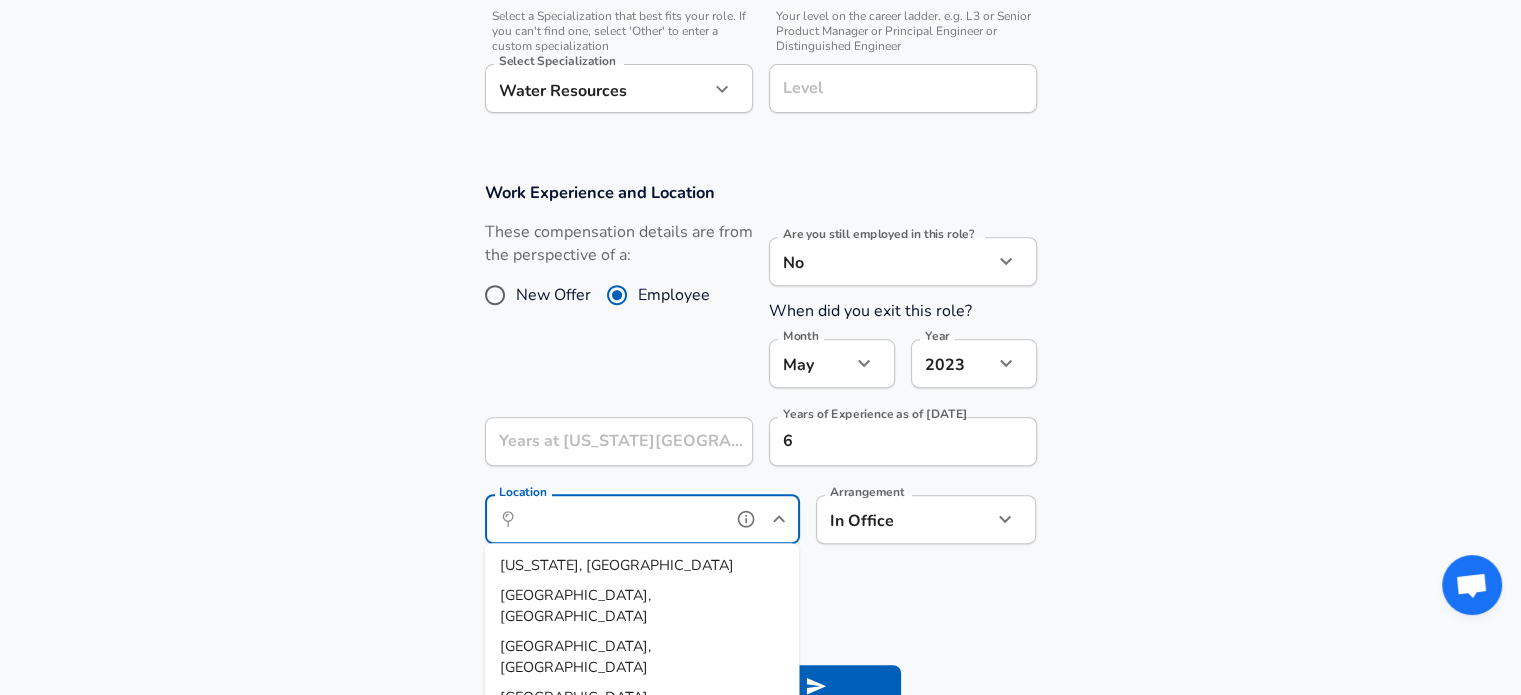 scroll, scrollTop: 750, scrollLeft: 0, axis: vertical 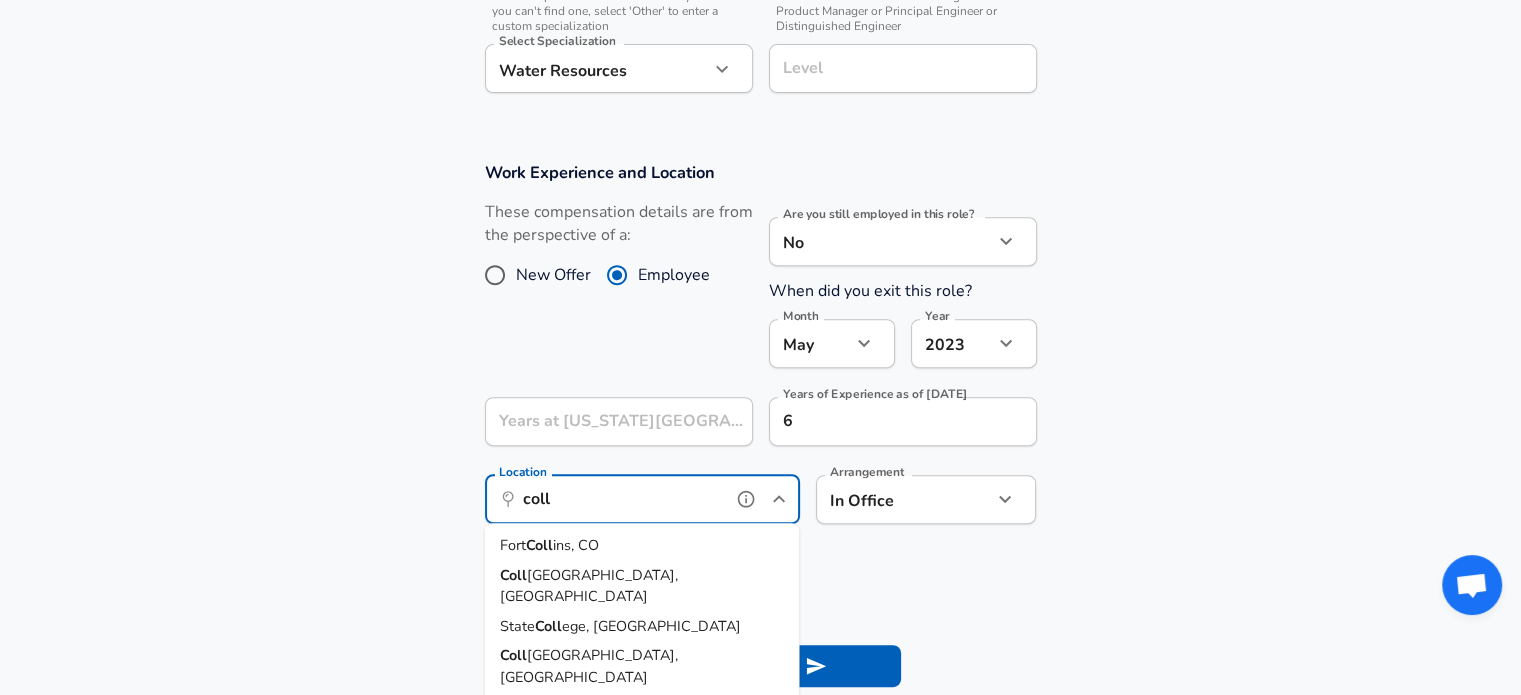 click on "[GEOGRAPHIC_DATA], [GEOGRAPHIC_DATA]" at bounding box center (589, 586) 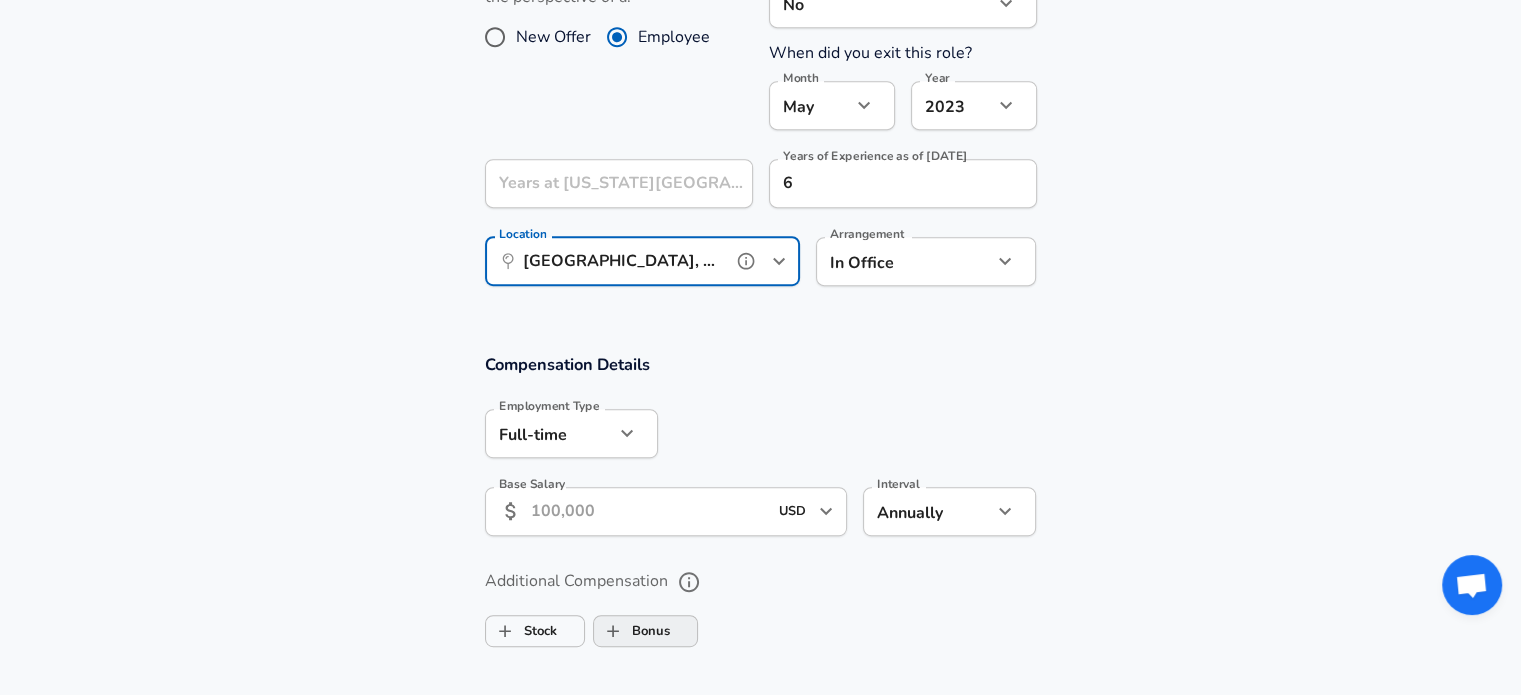 scroll, scrollTop: 1000, scrollLeft: 0, axis: vertical 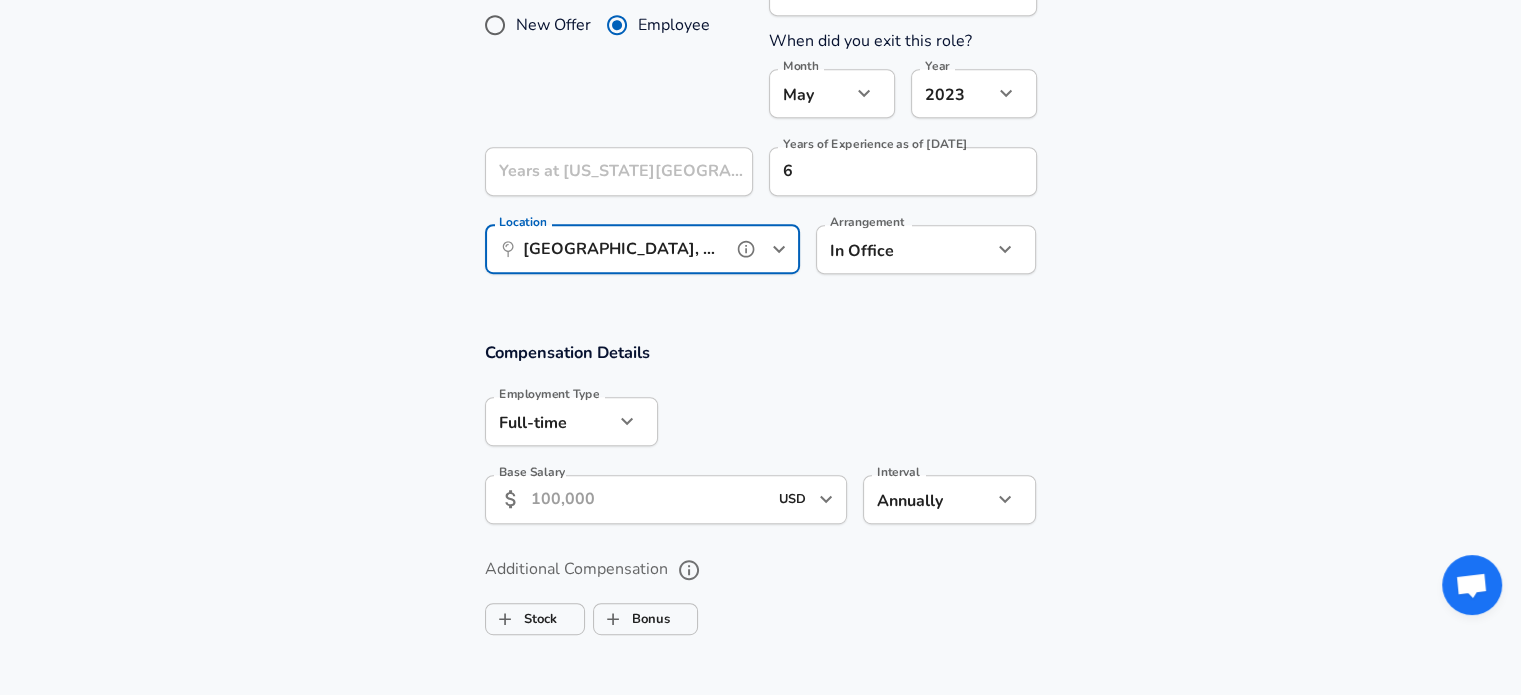 type on "[GEOGRAPHIC_DATA], [GEOGRAPHIC_DATA]" 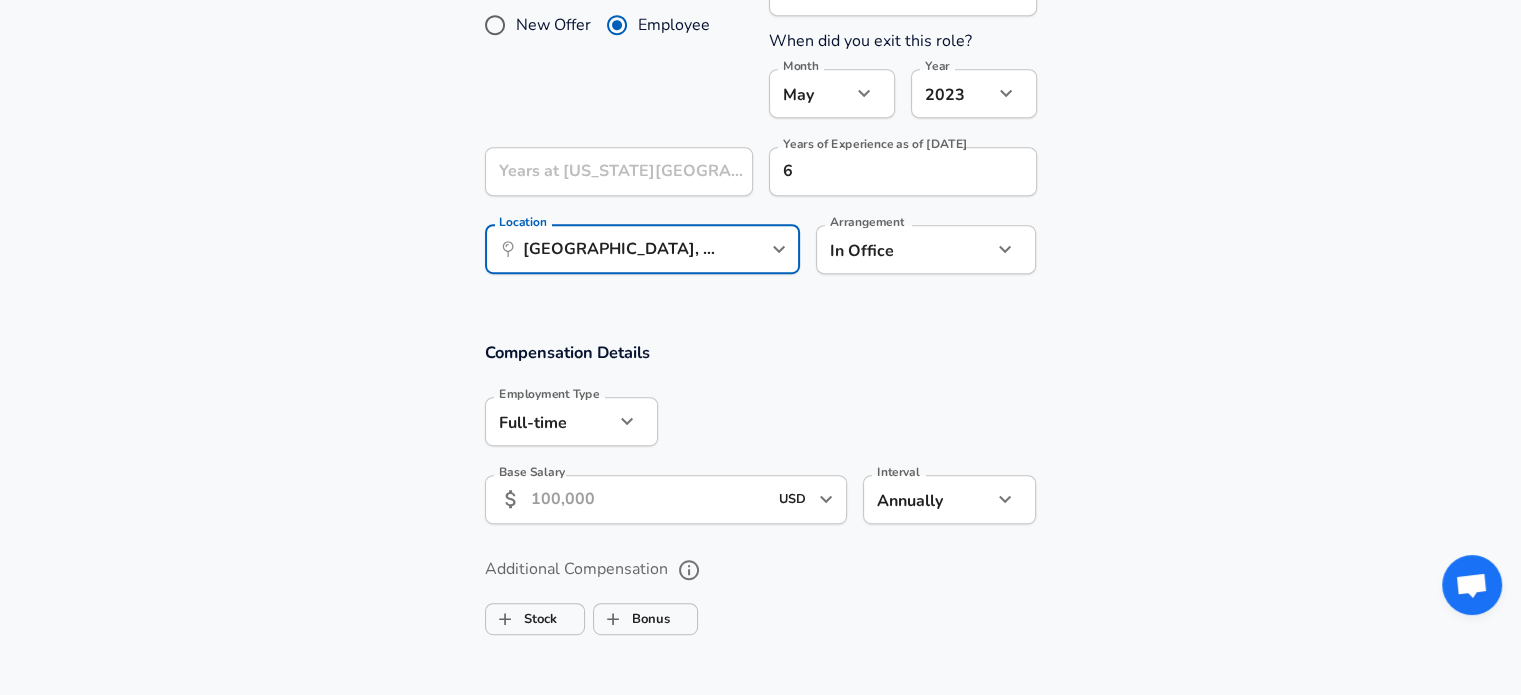 click on "Restart Add Your Salary Upload your offer letter   to verify your submission Enhance Privacy and Anonymity No Automatically hides specific fields until there are enough submissions to safely display the full details.   More Details Based on your submission and the data points that we have already collected, we will automatically hide and anonymize specific fields if there aren't enough data points to remain sufficiently anonymous. Company & Title Information   Enter the company you received your offer from Company [US_STATE] A&M University Company   Select the title that closest resembles your official title. This should be similar to the title that was present on your offer letter. Title PhD student Title   Select a job family that best fits your role. If you can't find one, select 'Other' to enter a custom job family Job Family Civil Engineer Job Family   Select a Specialization that best fits your role. If you can't find one, select 'Other' to enter a custom specialization Select Specialization Water Resources" at bounding box center (760, -653) 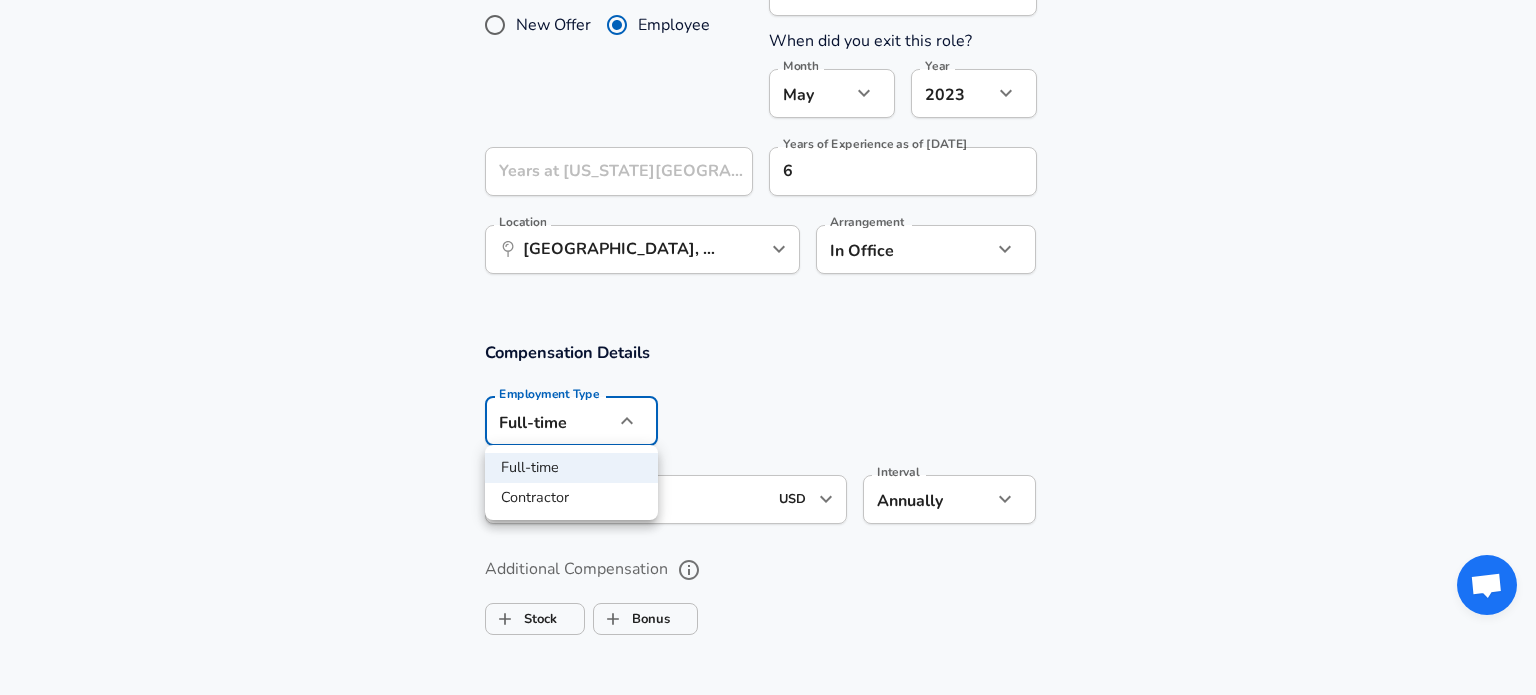 click at bounding box center [768, 347] 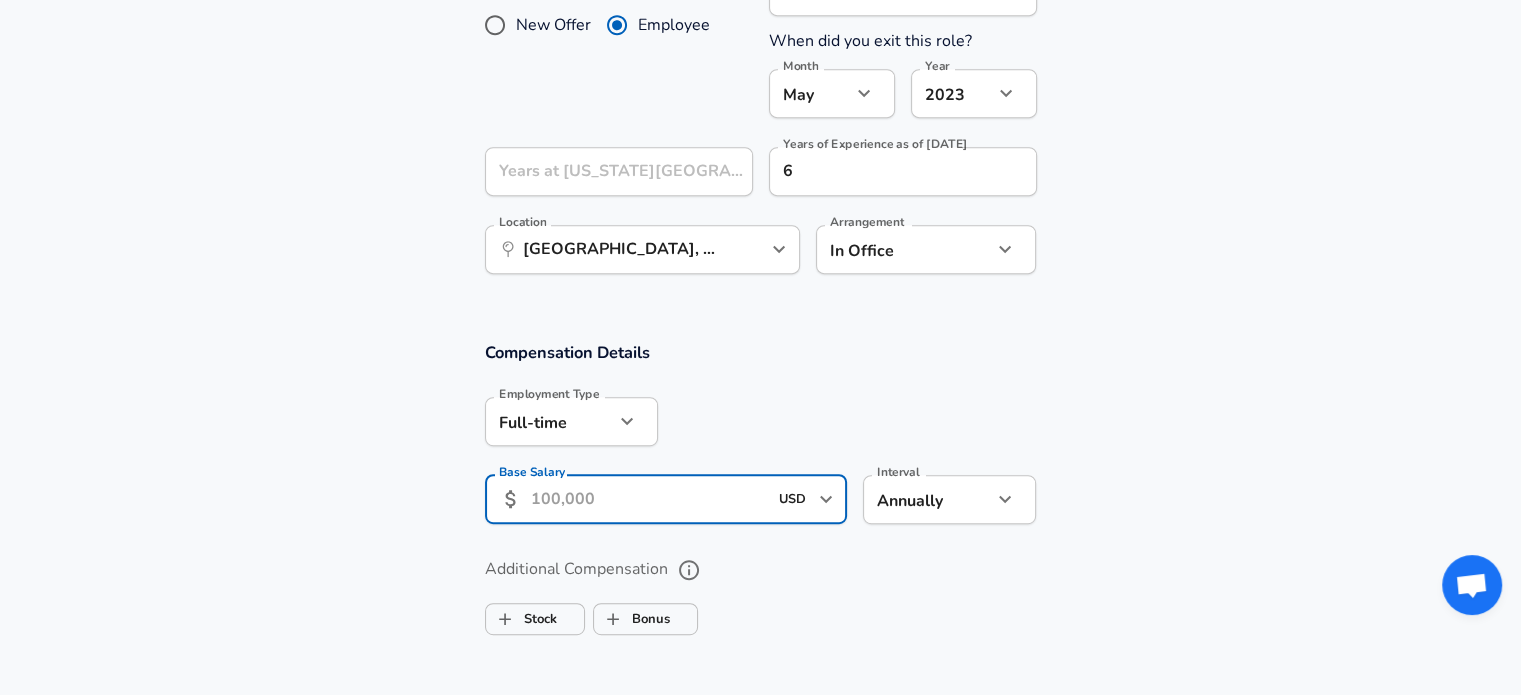 click on "Base Salary" at bounding box center (649, 499) 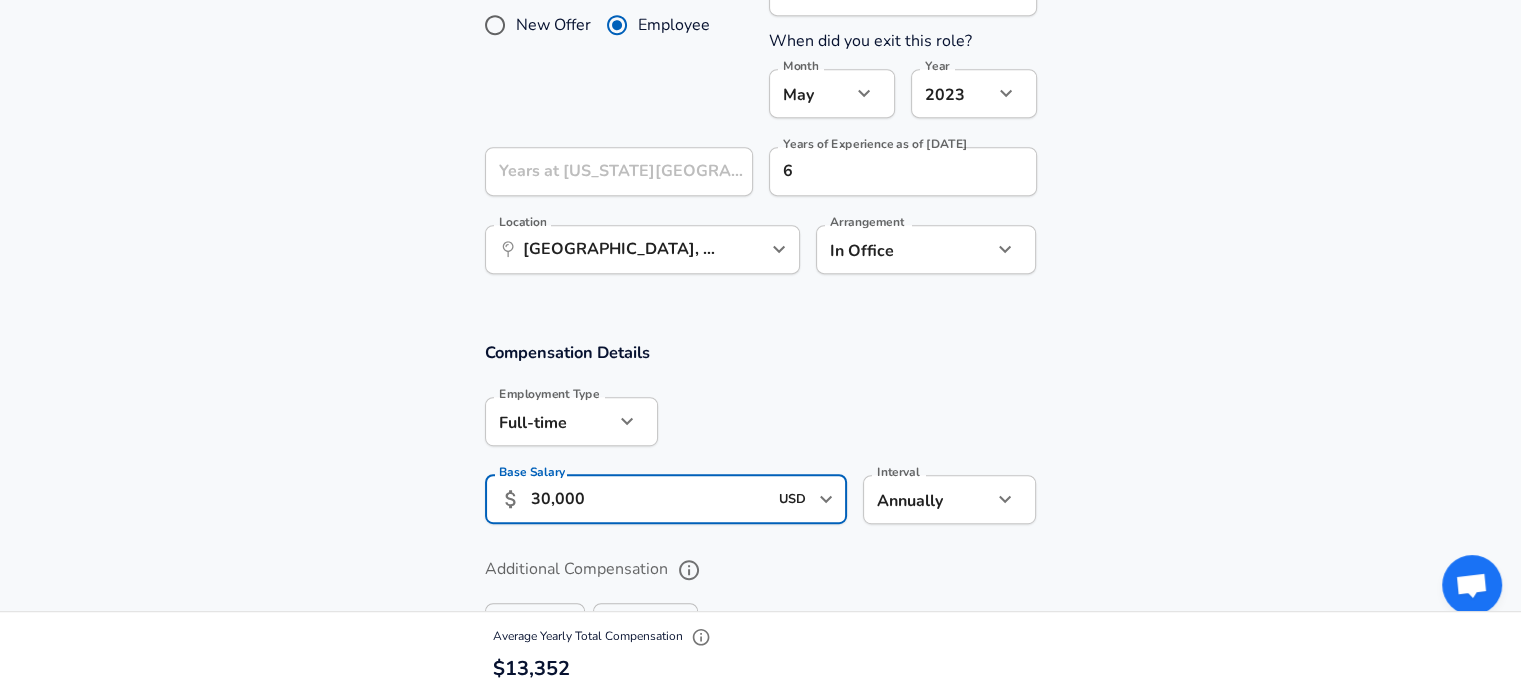 type on "30,000" 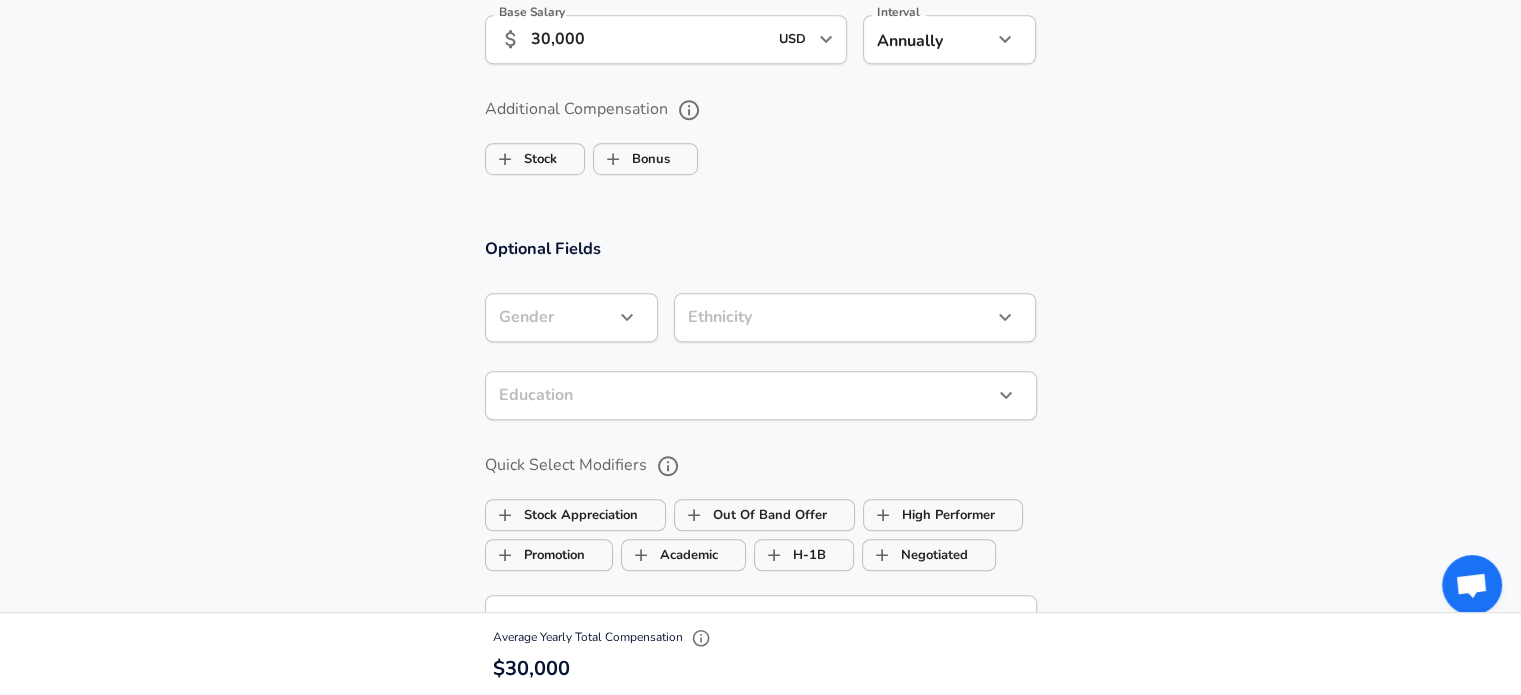 scroll, scrollTop: 2164, scrollLeft: 0, axis: vertical 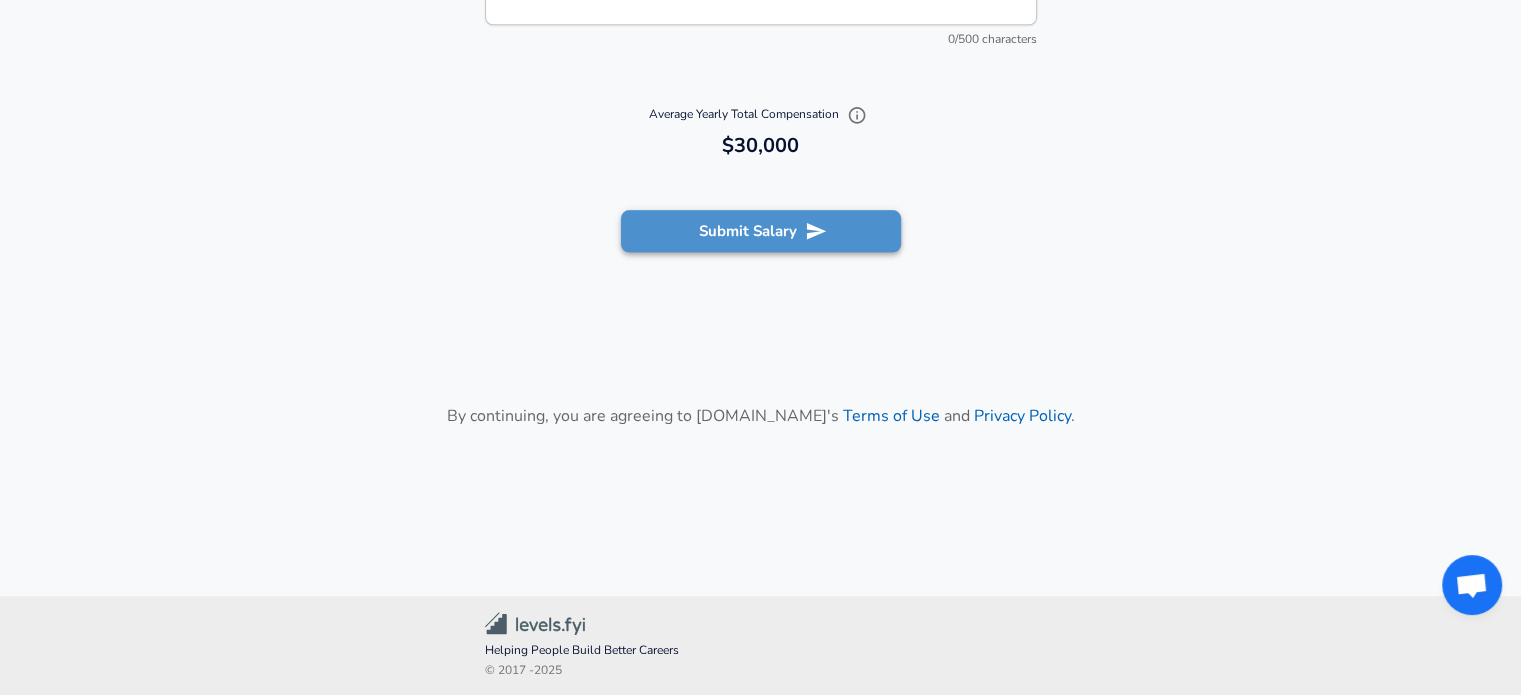 click on "Submit Salary" at bounding box center (761, 231) 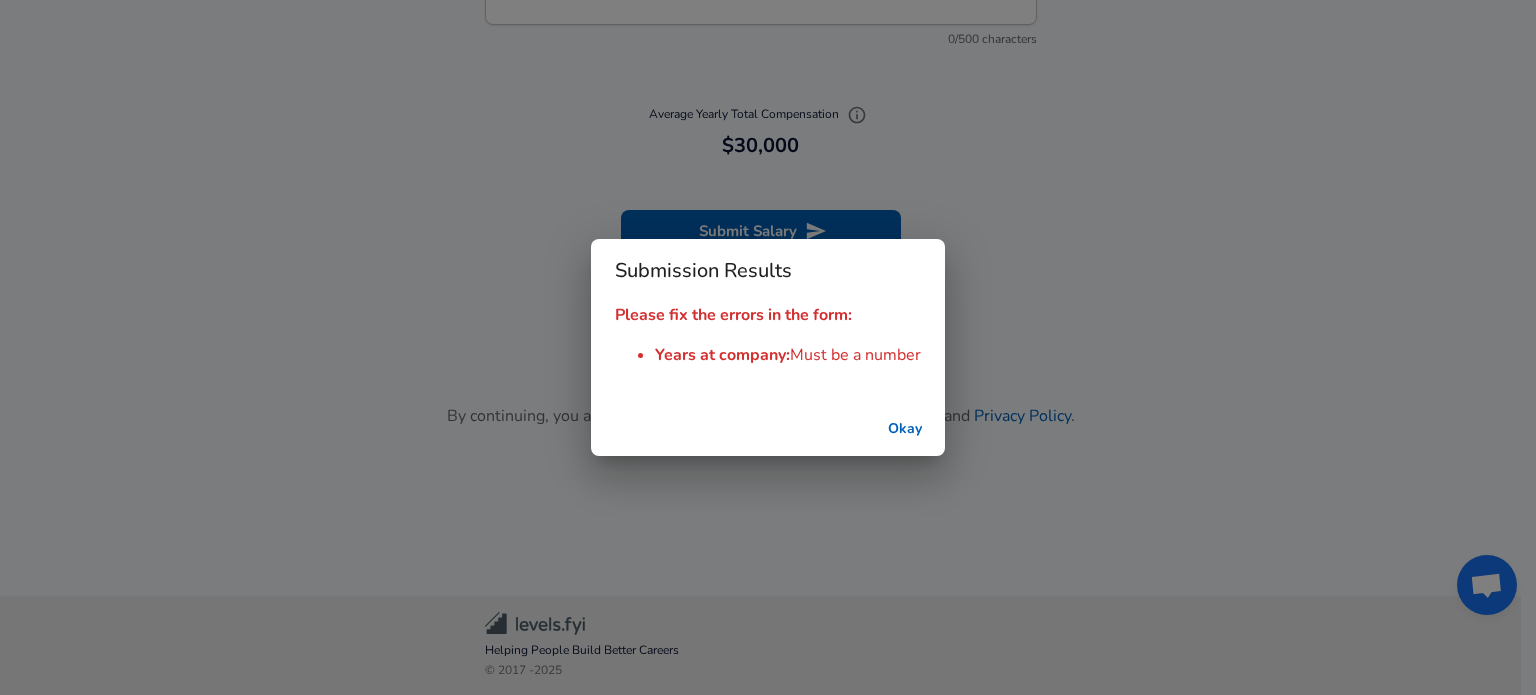click on "Okay" at bounding box center (905, 429) 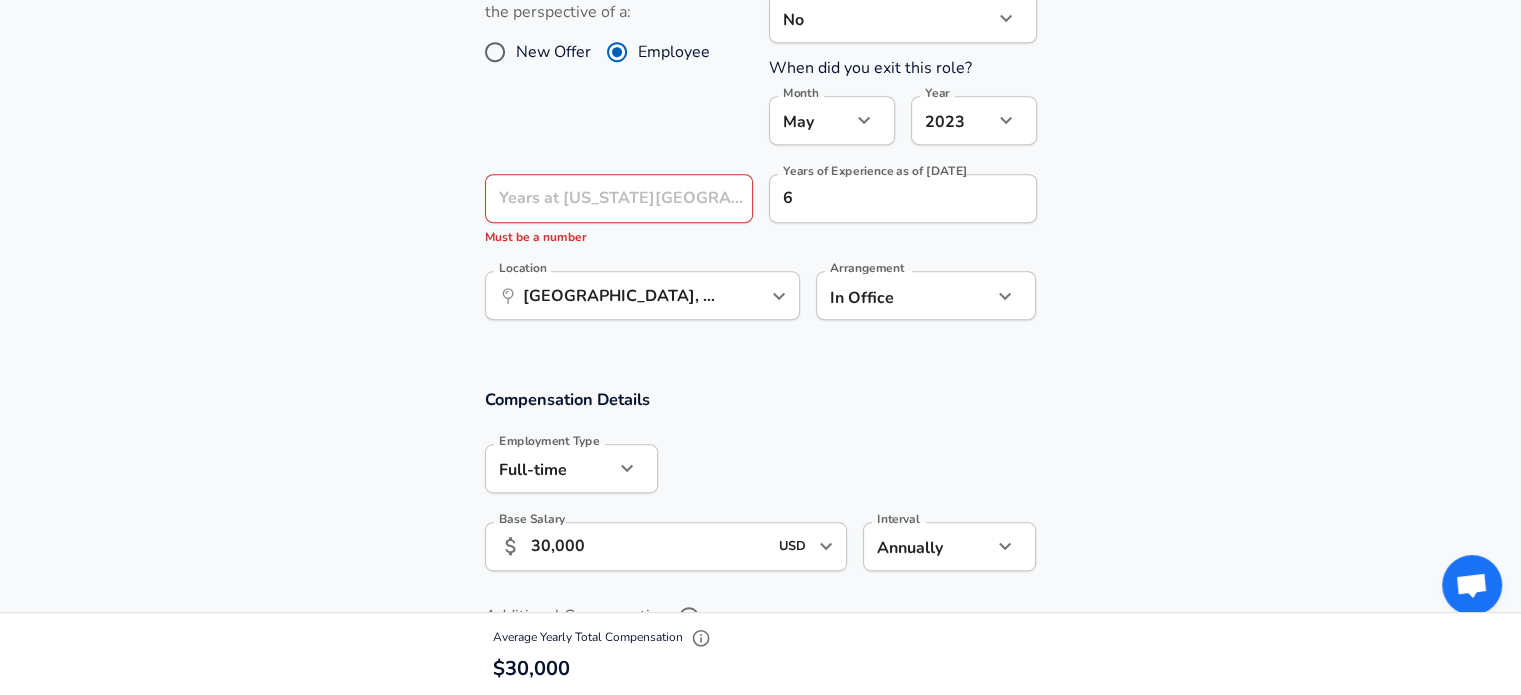 scroll, scrollTop: 934, scrollLeft: 0, axis: vertical 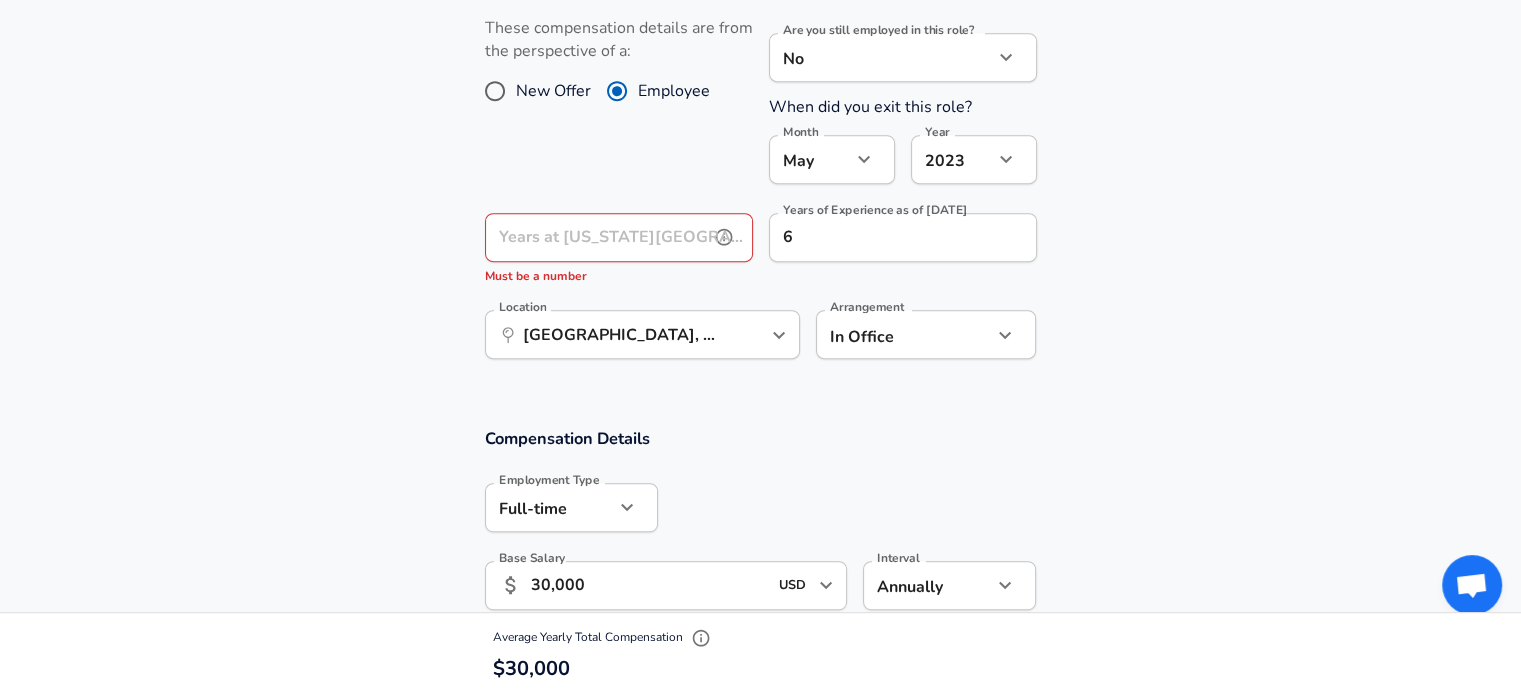 click on "Years at [US_STATE][GEOGRAPHIC_DATA]" at bounding box center (597, 237) 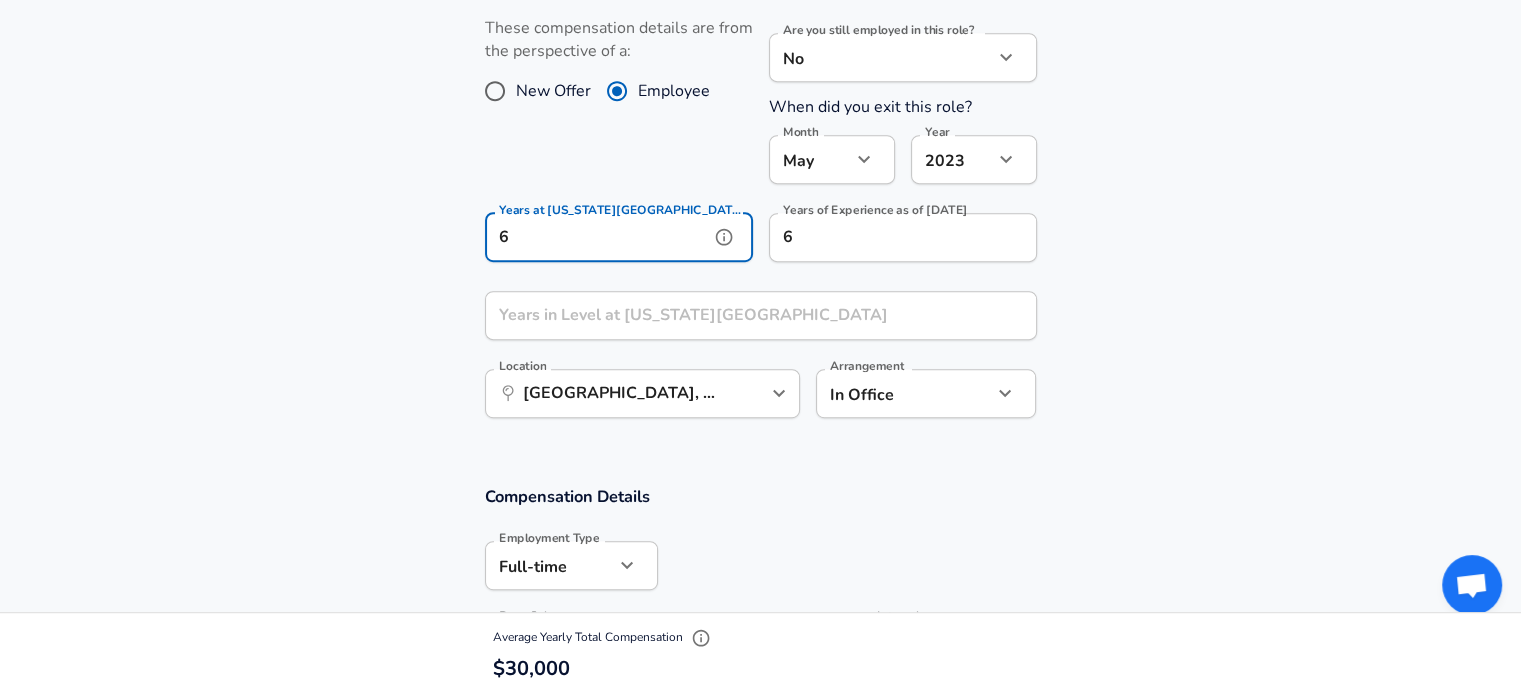 type on "6" 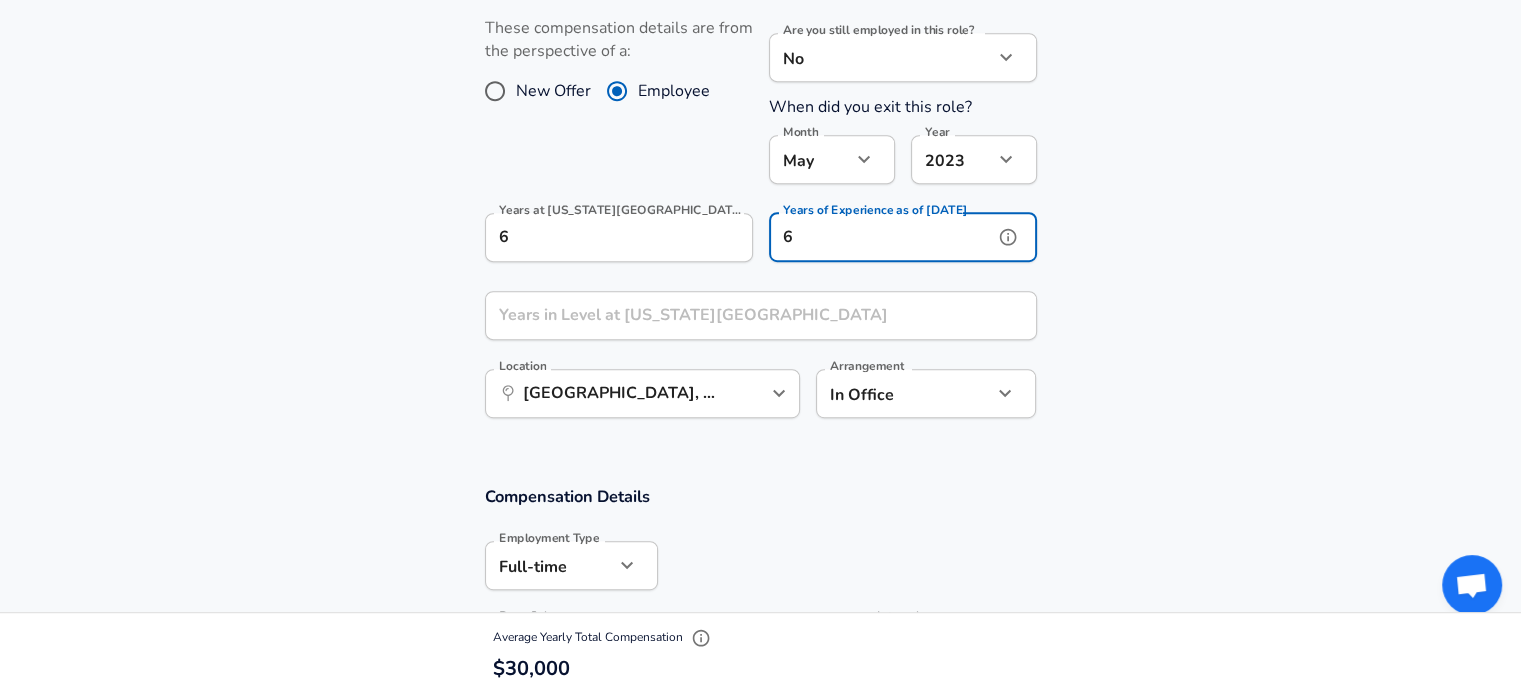 scroll, scrollTop: 0, scrollLeft: 0, axis: both 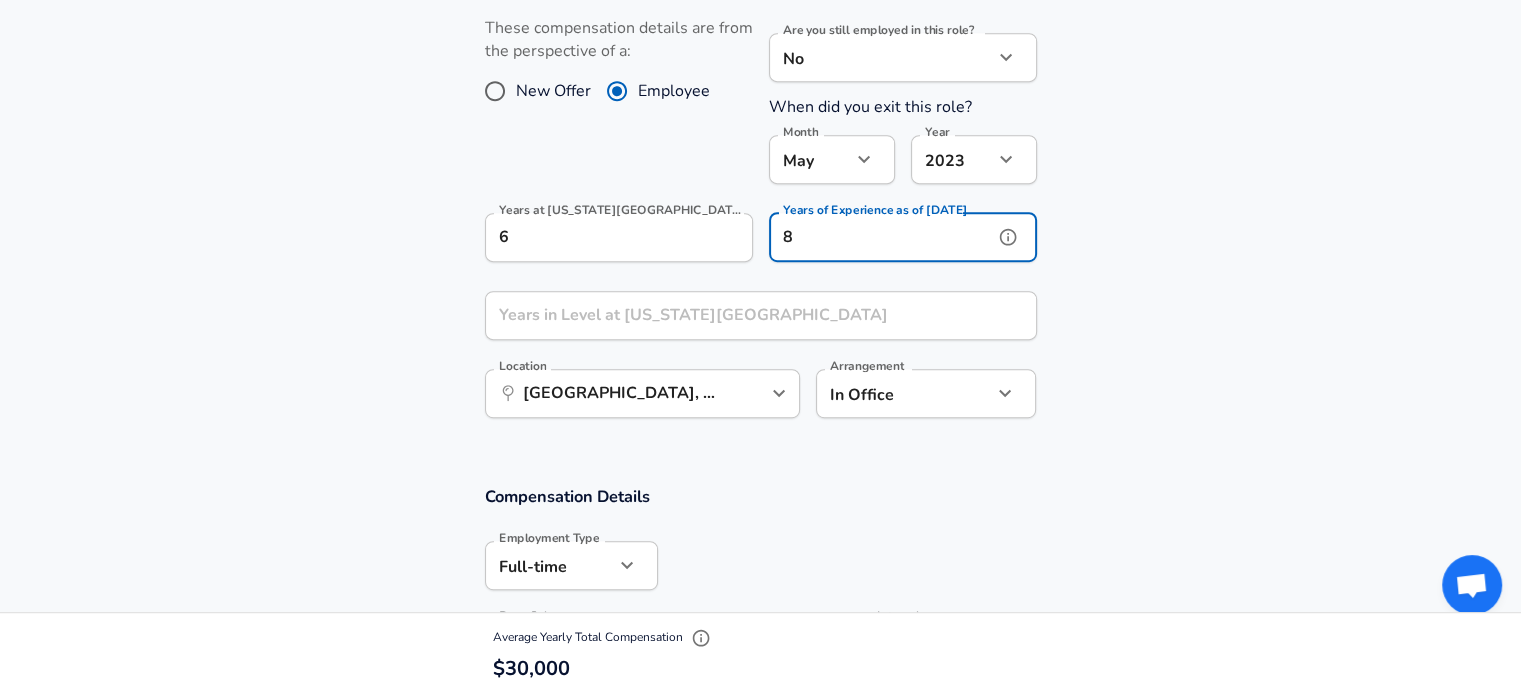 type on "8" 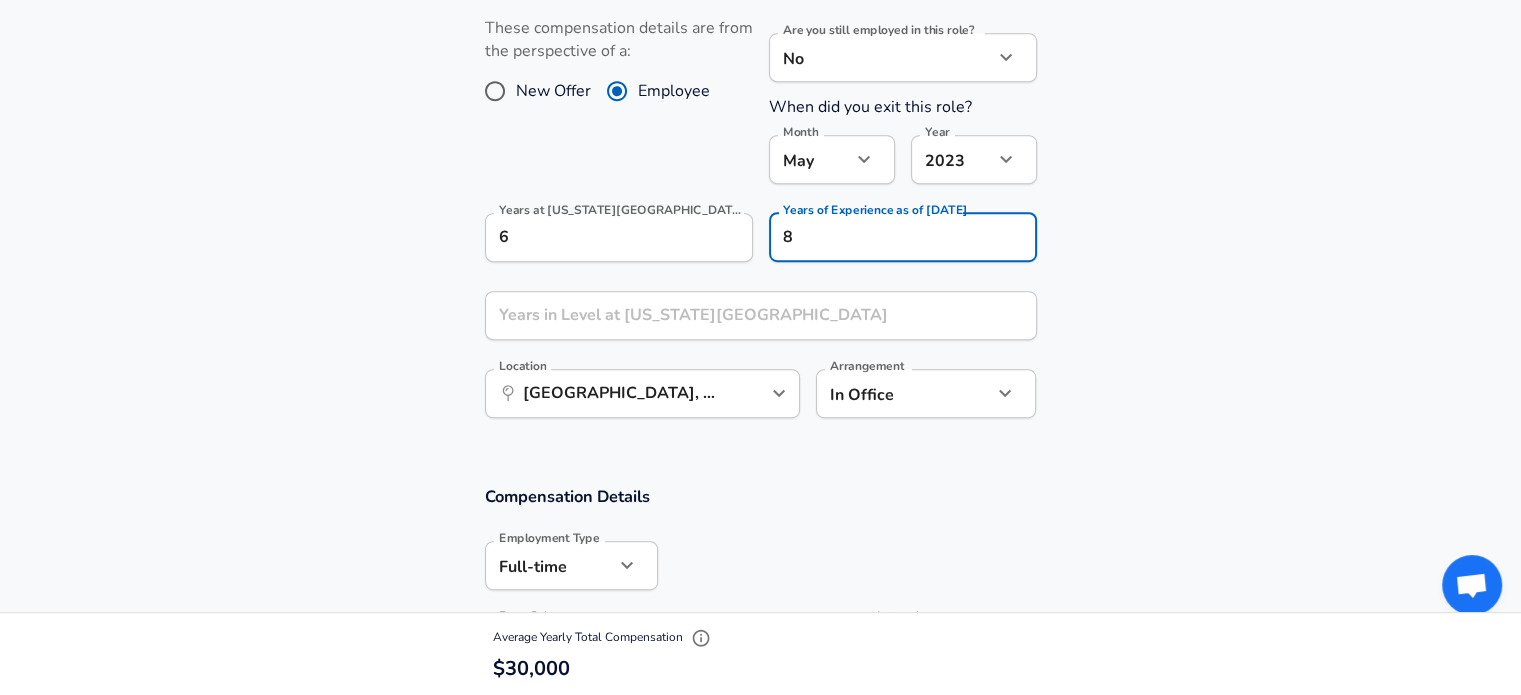 click on "Work Experience and Location These compensation details are from the perspective of a: New Offer Employee Are you still employed in this role? No no Are you still employed in this role? When did you exit this role? Month [DATE] Month Year [DATE] 2023 Year Years at [US_STATE][GEOGRAPHIC_DATA] as of [DATE] 6 Years at [US_STATE][GEOGRAPHIC_DATA] as of [DATE] Years of Experience as of [DATE] 8 Years of Experience as of [DATE] Years in Level at [US_STATE][GEOGRAPHIC_DATA] Years in Level at [US_STATE][GEOGRAPHIC_DATA] Location [GEOGRAPHIC_DATA], [GEOGRAPHIC_DATA] Location Arrangement In Office office Arrangement" at bounding box center [760, 208] 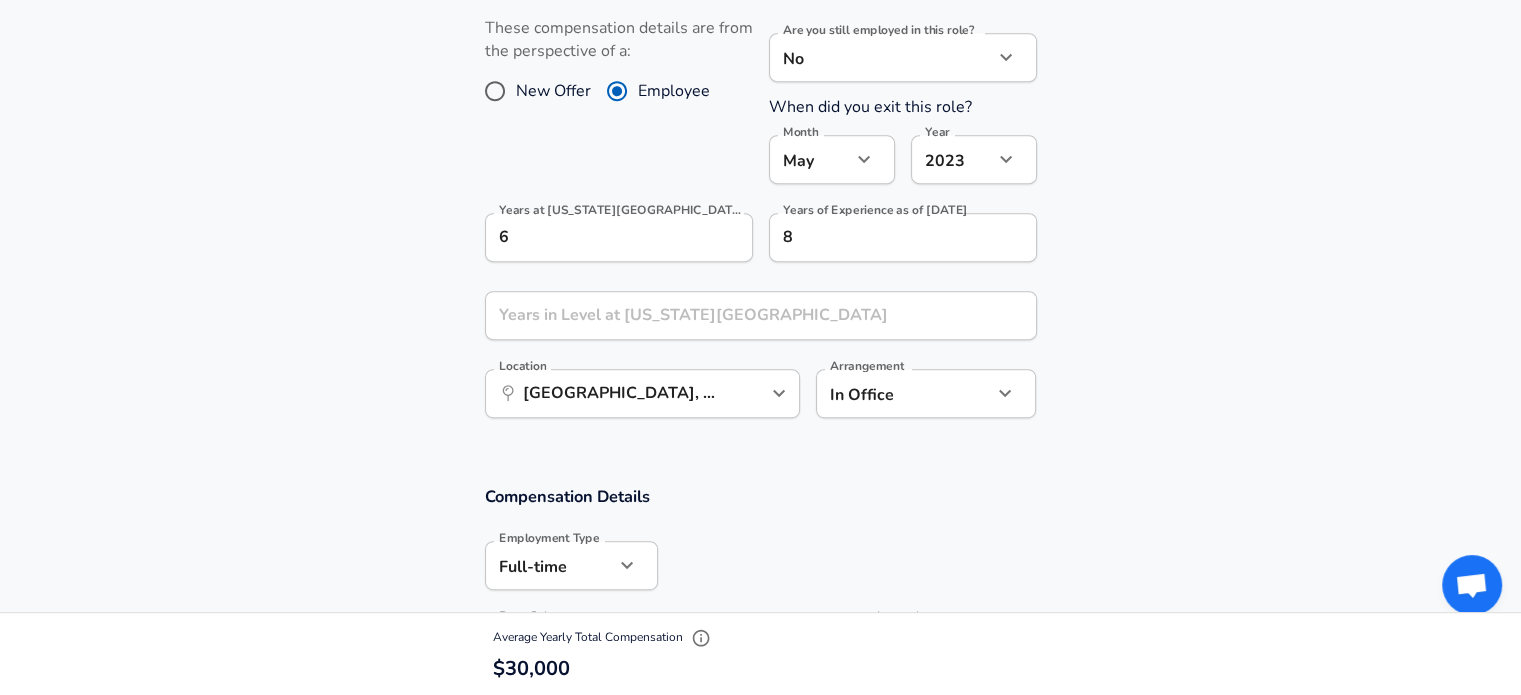 scroll, scrollTop: 0, scrollLeft: 0, axis: both 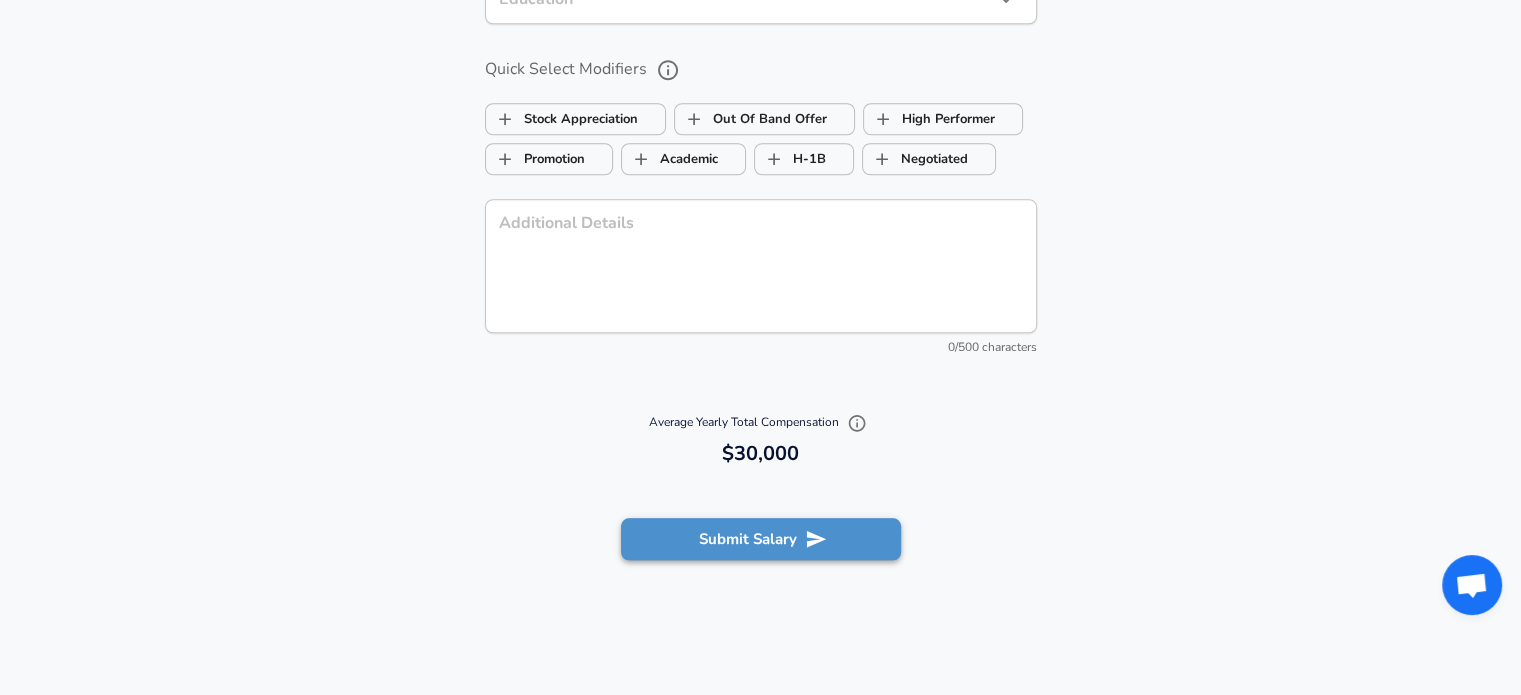 click on "Submit Salary" at bounding box center [761, 539] 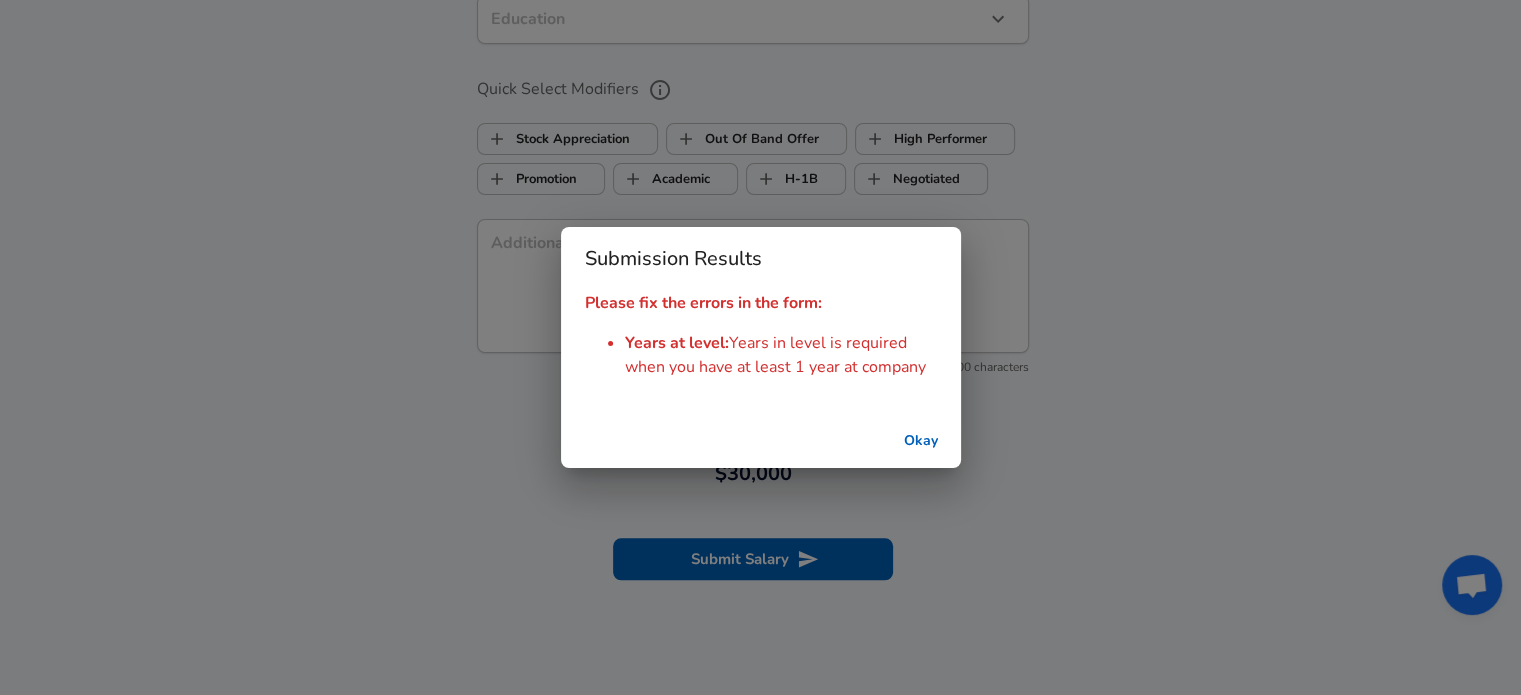 scroll, scrollTop: 1954, scrollLeft: 0, axis: vertical 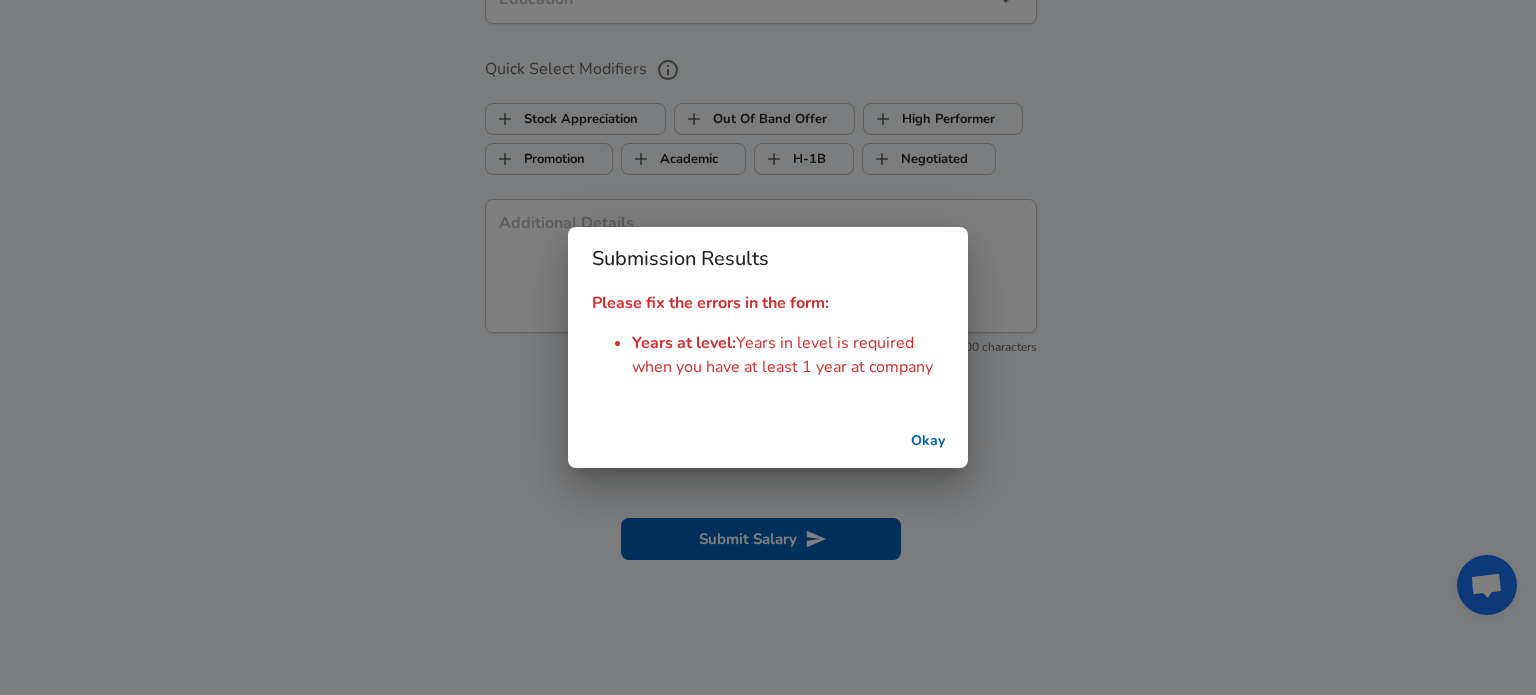 click on "Okay" at bounding box center [928, 441] 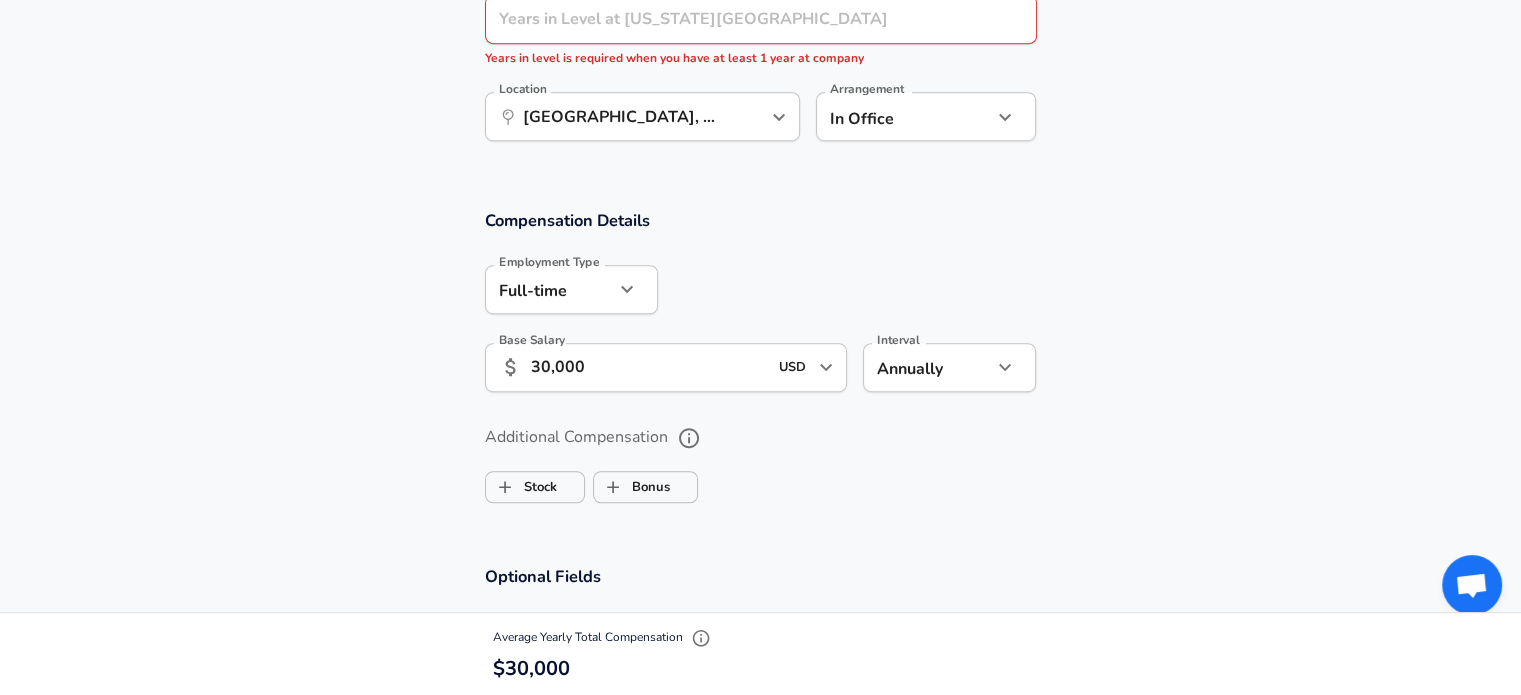 scroll, scrollTop: 954, scrollLeft: 0, axis: vertical 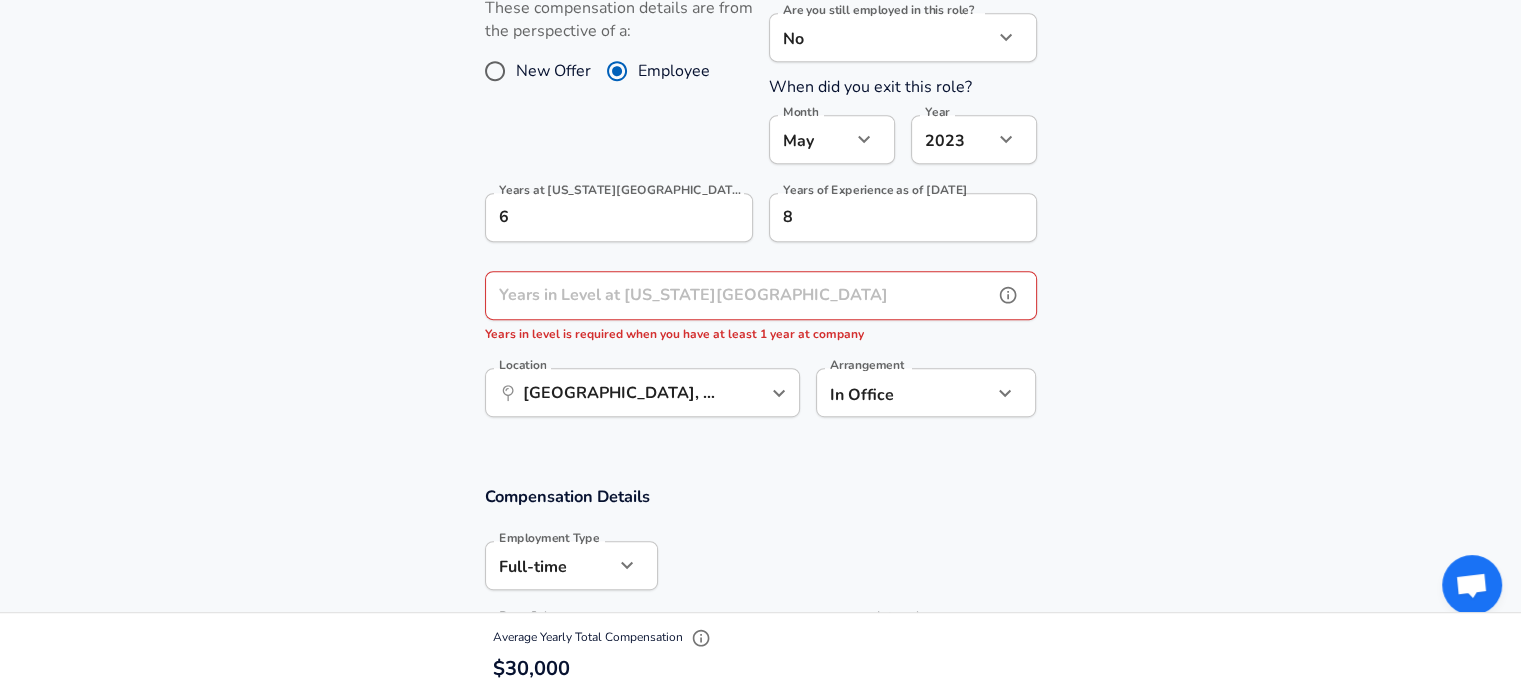 click on "Years in Level at [US_STATE][GEOGRAPHIC_DATA] Years in Level at [US_STATE][GEOGRAPHIC_DATA] Years in level is required when you have at least 1 year at company" at bounding box center [761, 308] 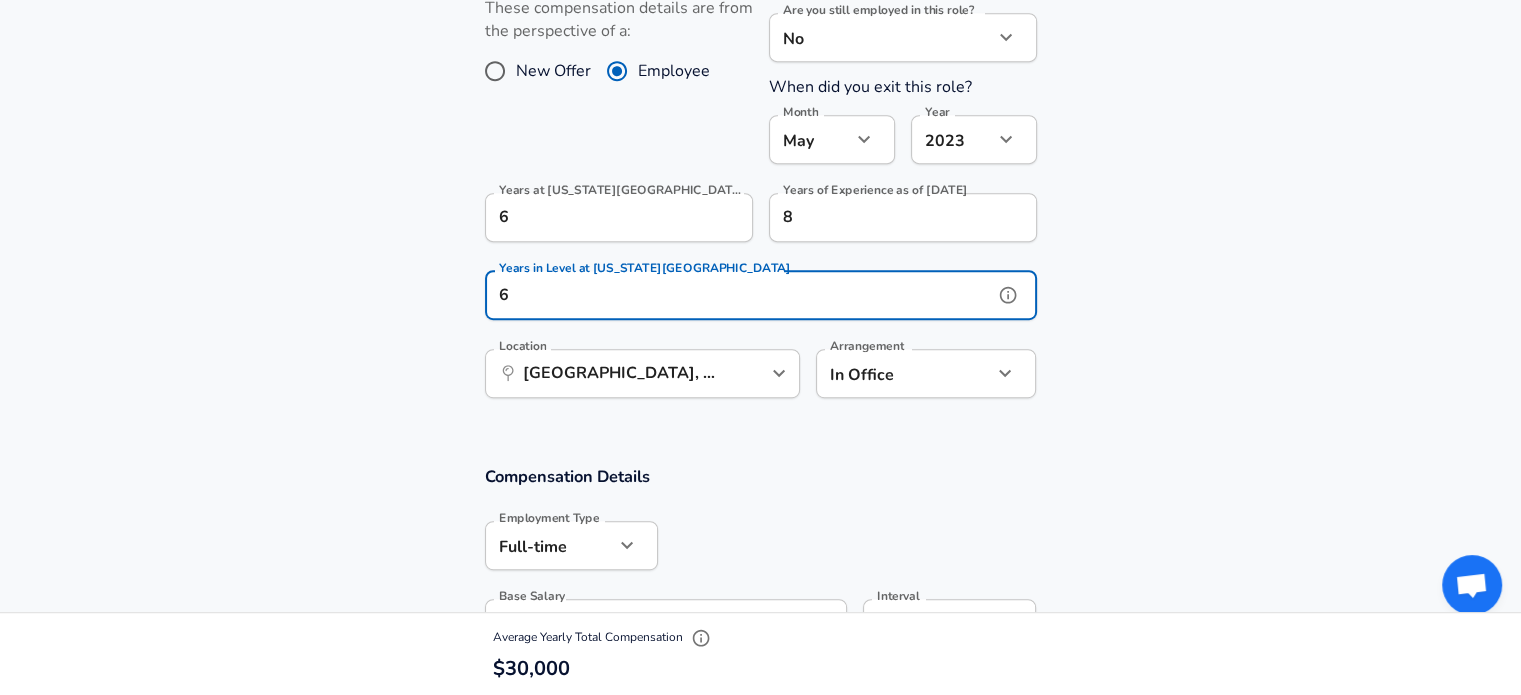 type on "6" 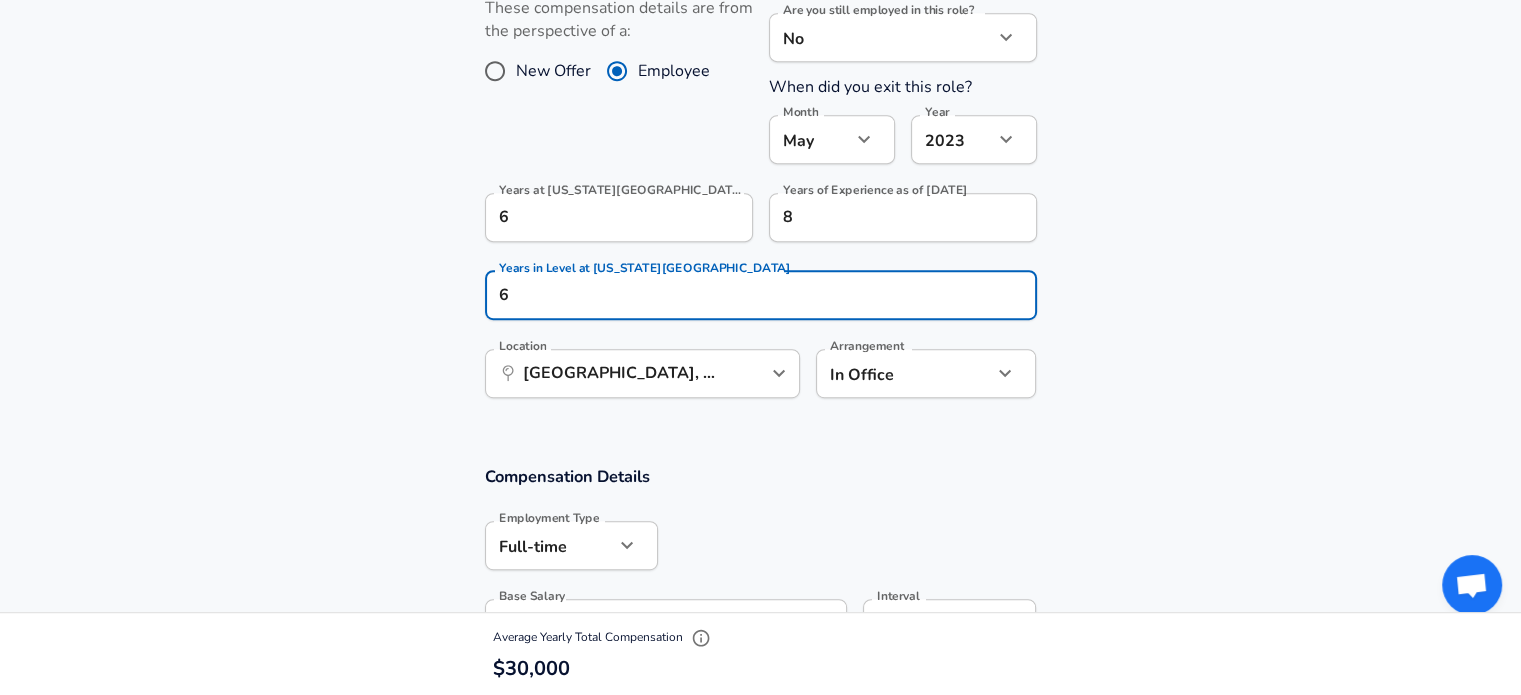 click on "Work Experience and Location These compensation details are from the perspective of a: New Offer Employee Are you still employed in this role? No no Are you still employed in this role? When did you exit this role? Month [DATE] Month Year [DATE] 2023 Year Years at [US_STATE][GEOGRAPHIC_DATA] as of [DATE] 6 Years at [US_STATE][GEOGRAPHIC_DATA] as of [DATE] Years of Experience as of [DATE] 8 Years of Experience as of [DATE] Years in Level at [US_STATE][GEOGRAPHIC_DATA] 6 Years in Level at [US_STATE][GEOGRAPHIC_DATA] Location [GEOGRAPHIC_DATA], [GEOGRAPHIC_DATA] Location Arrangement In Office office Arrangement" at bounding box center [760, 188] 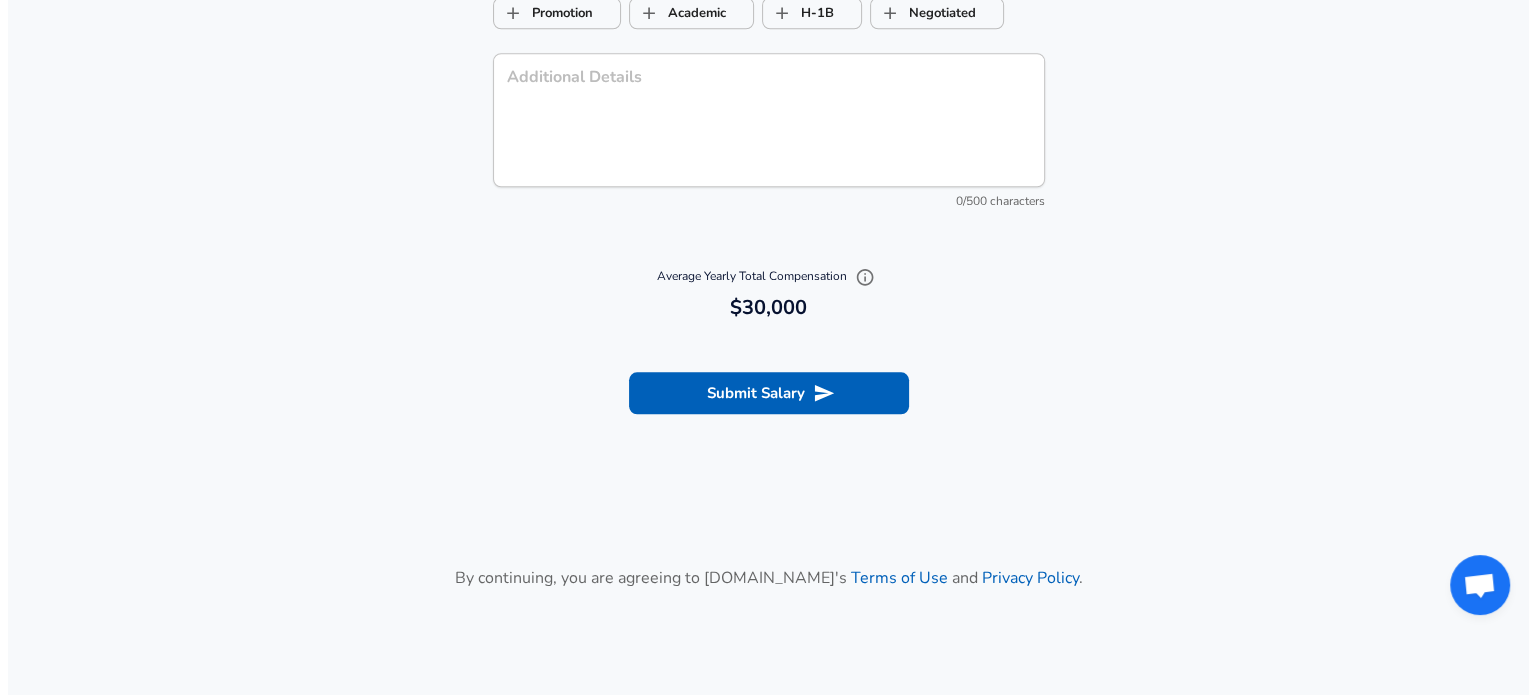 scroll, scrollTop: 2204, scrollLeft: 0, axis: vertical 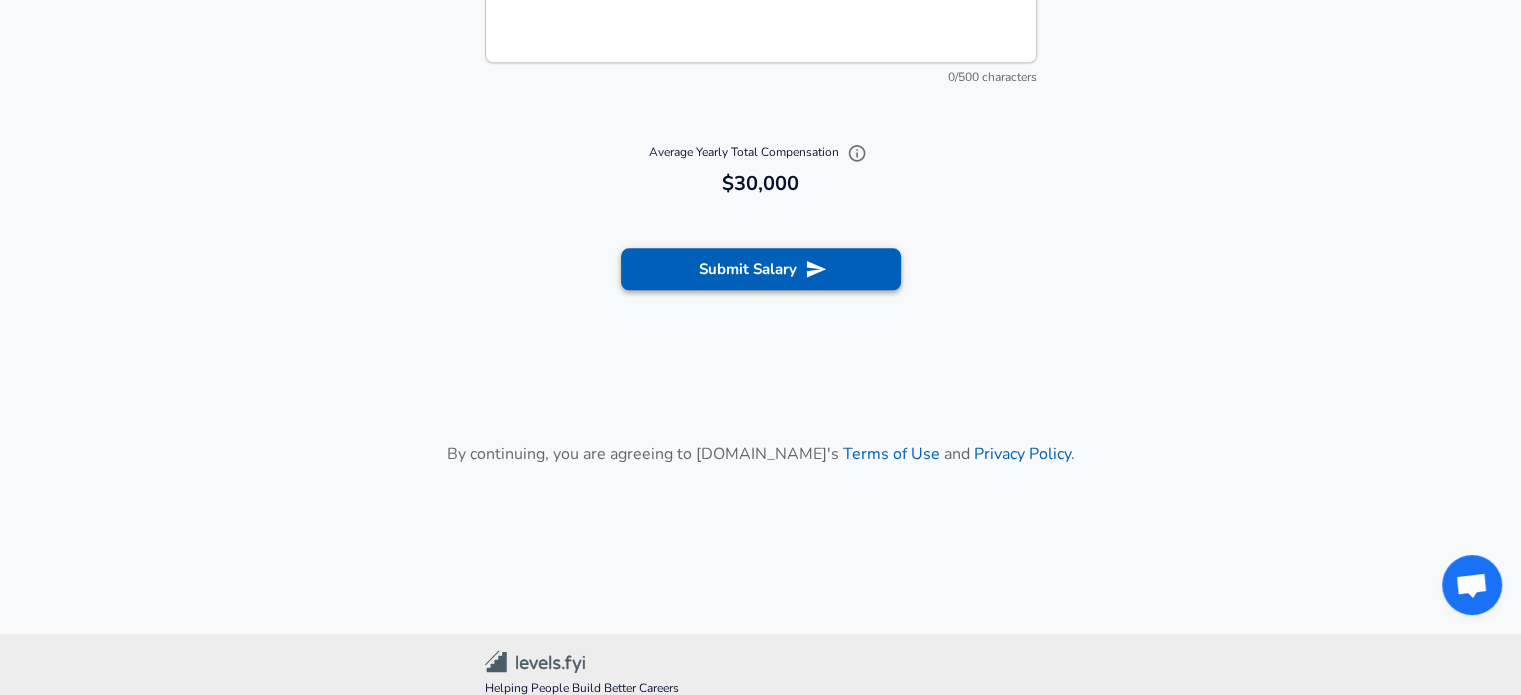 click on "Submit Salary" at bounding box center [761, 269] 